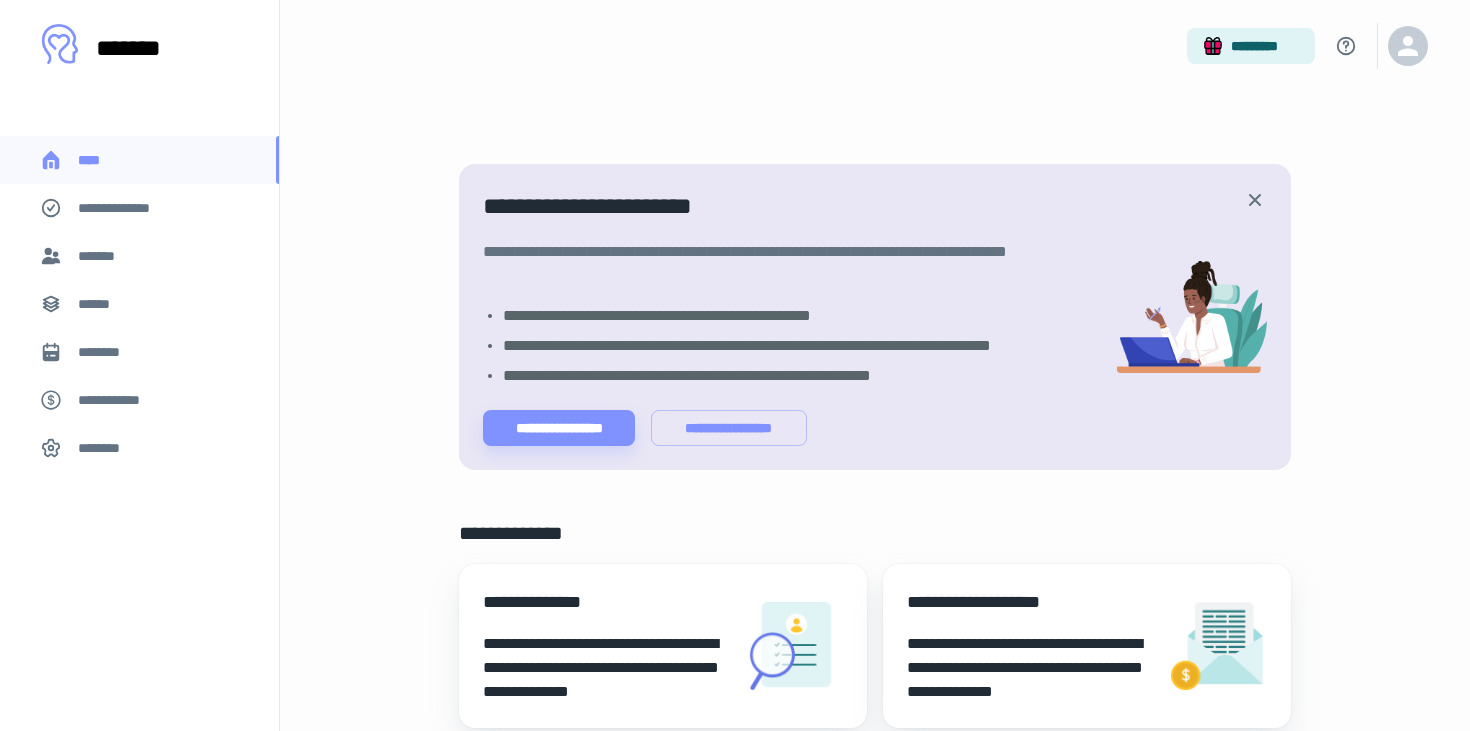 scroll, scrollTop: 0, scrollLeft: 0, axis: both 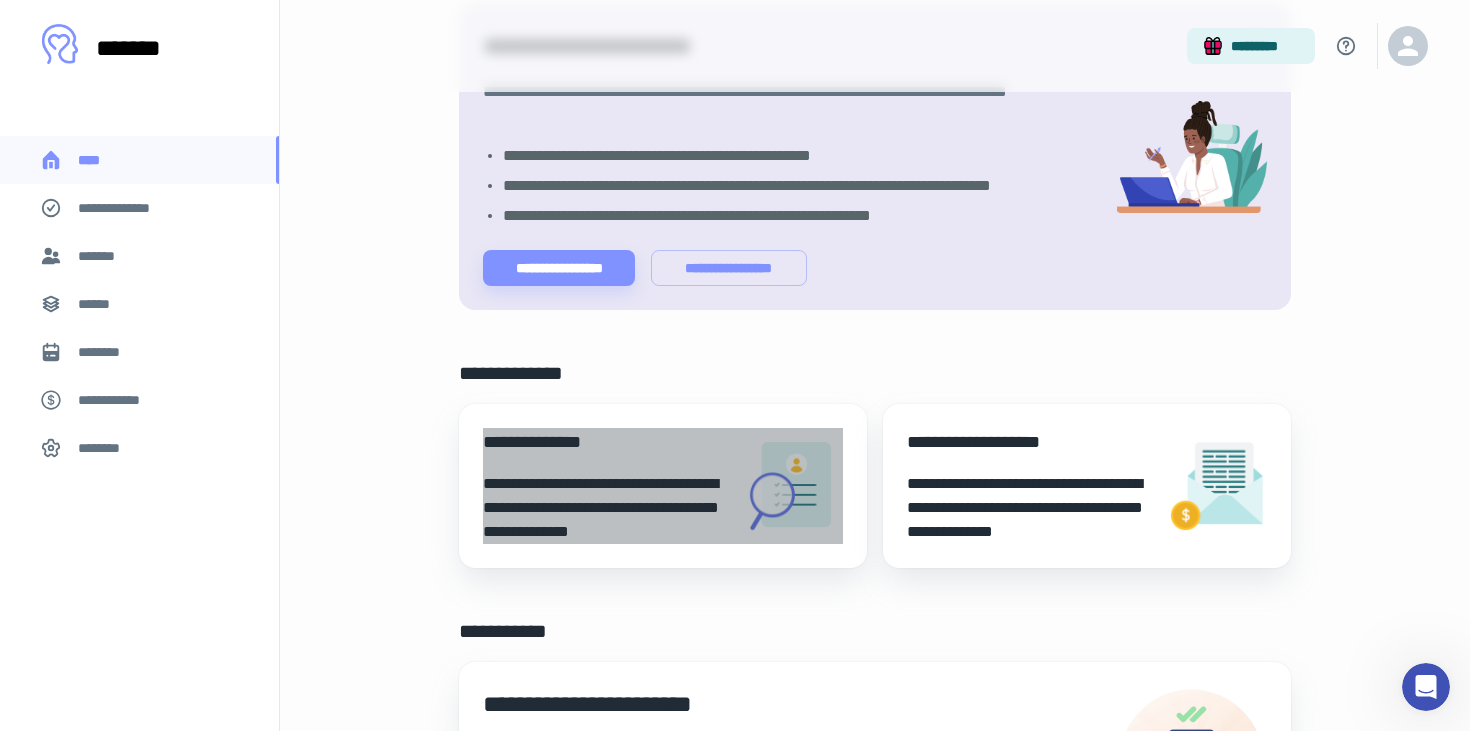 click on "**********" at bounding box center [605, 508] 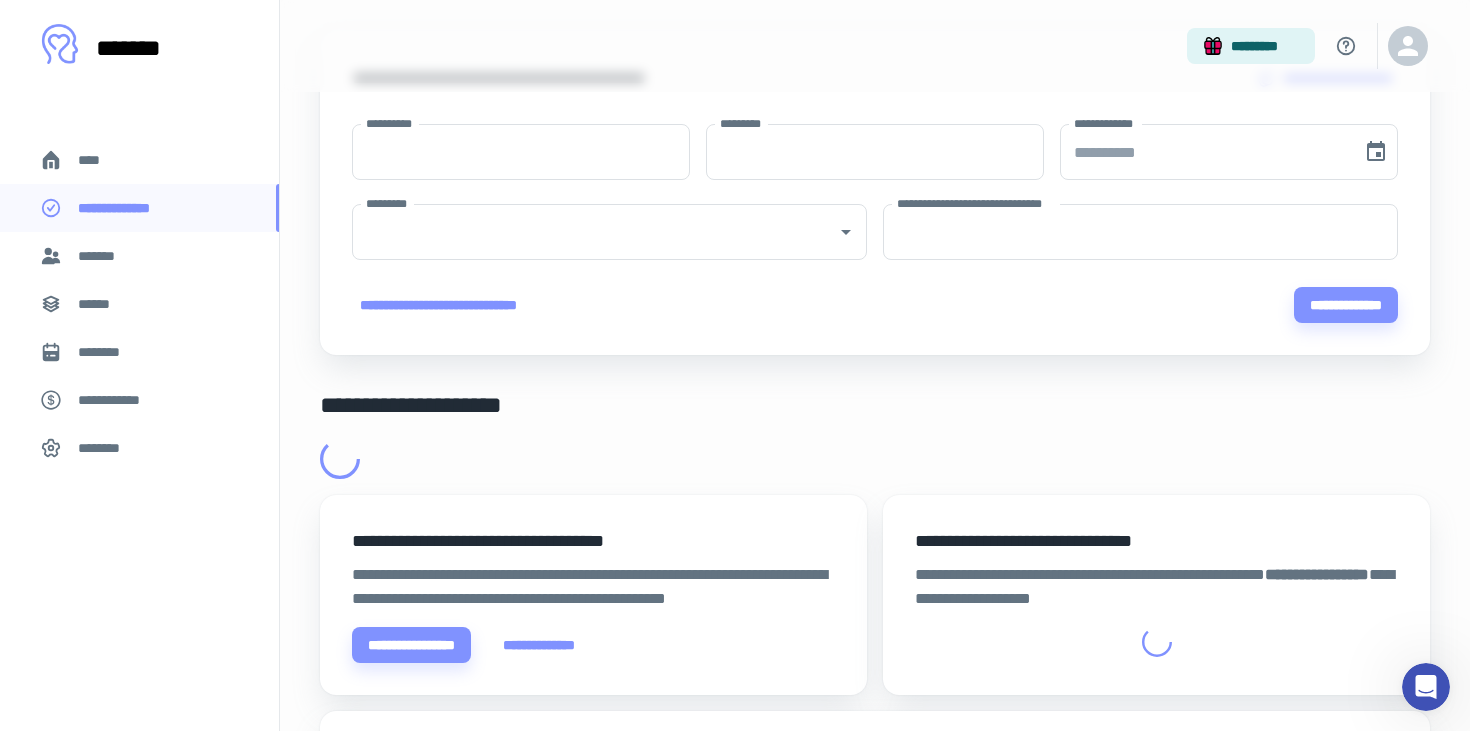 scroll, scrollTop: 0, scrollLeft: 0, axis: both 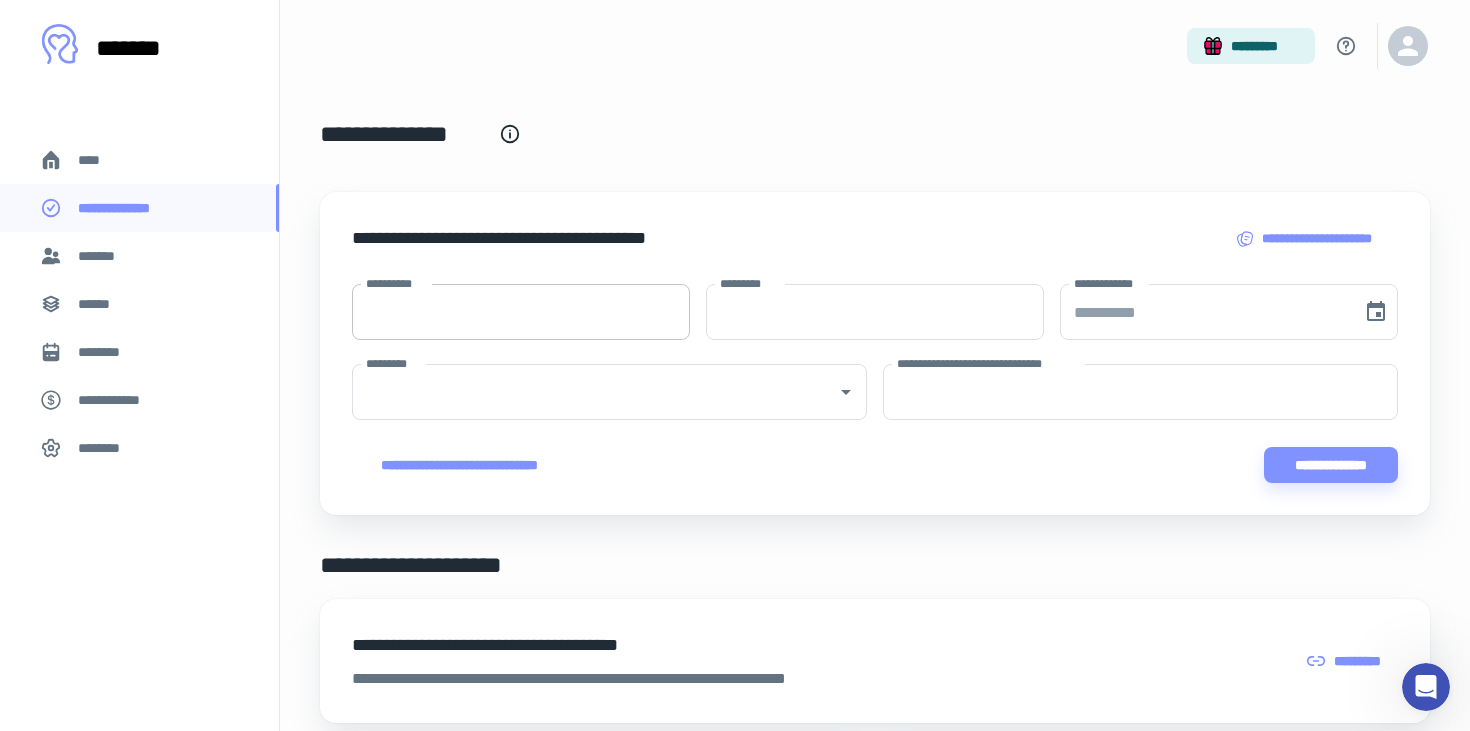 click on "**********" at bounding box center (521, 312) 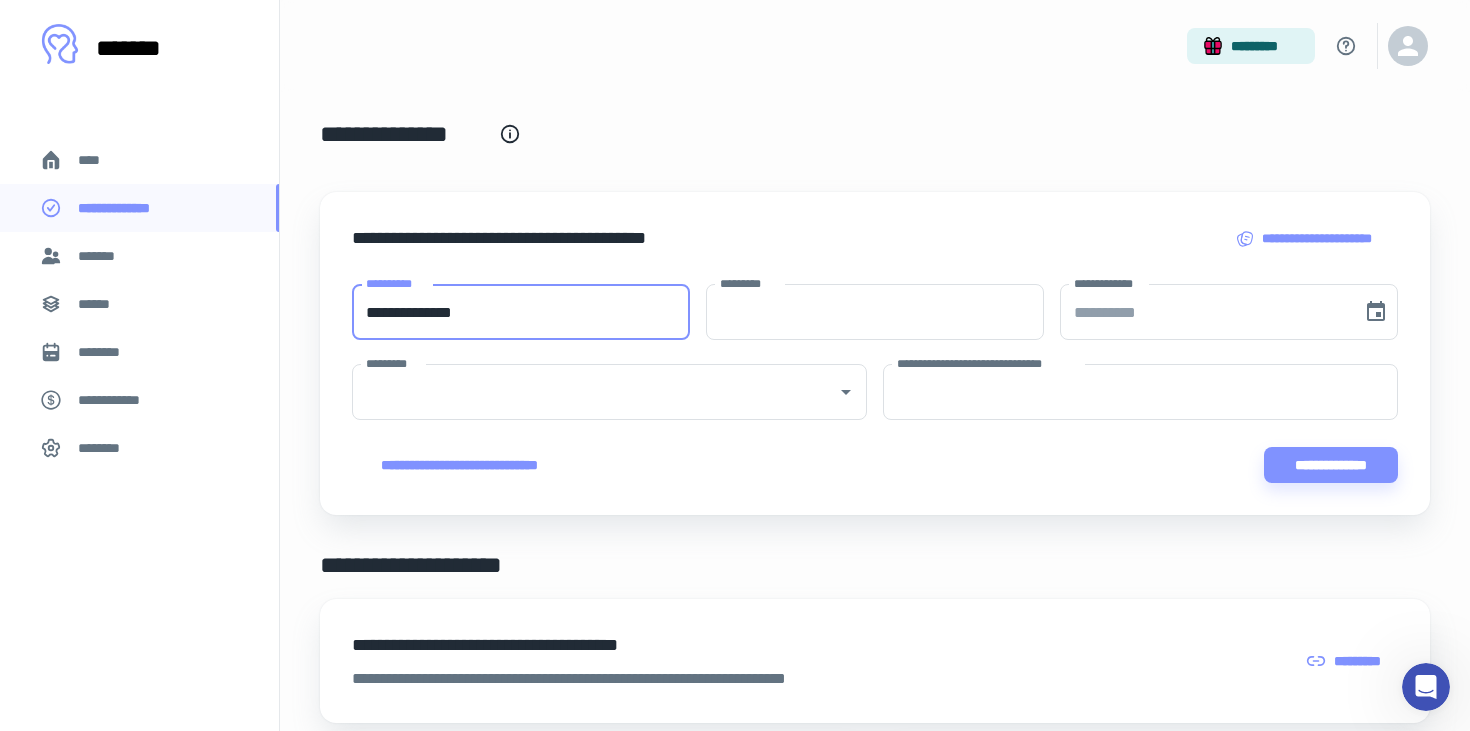 click on "**********" at bounding box center [521, 312] 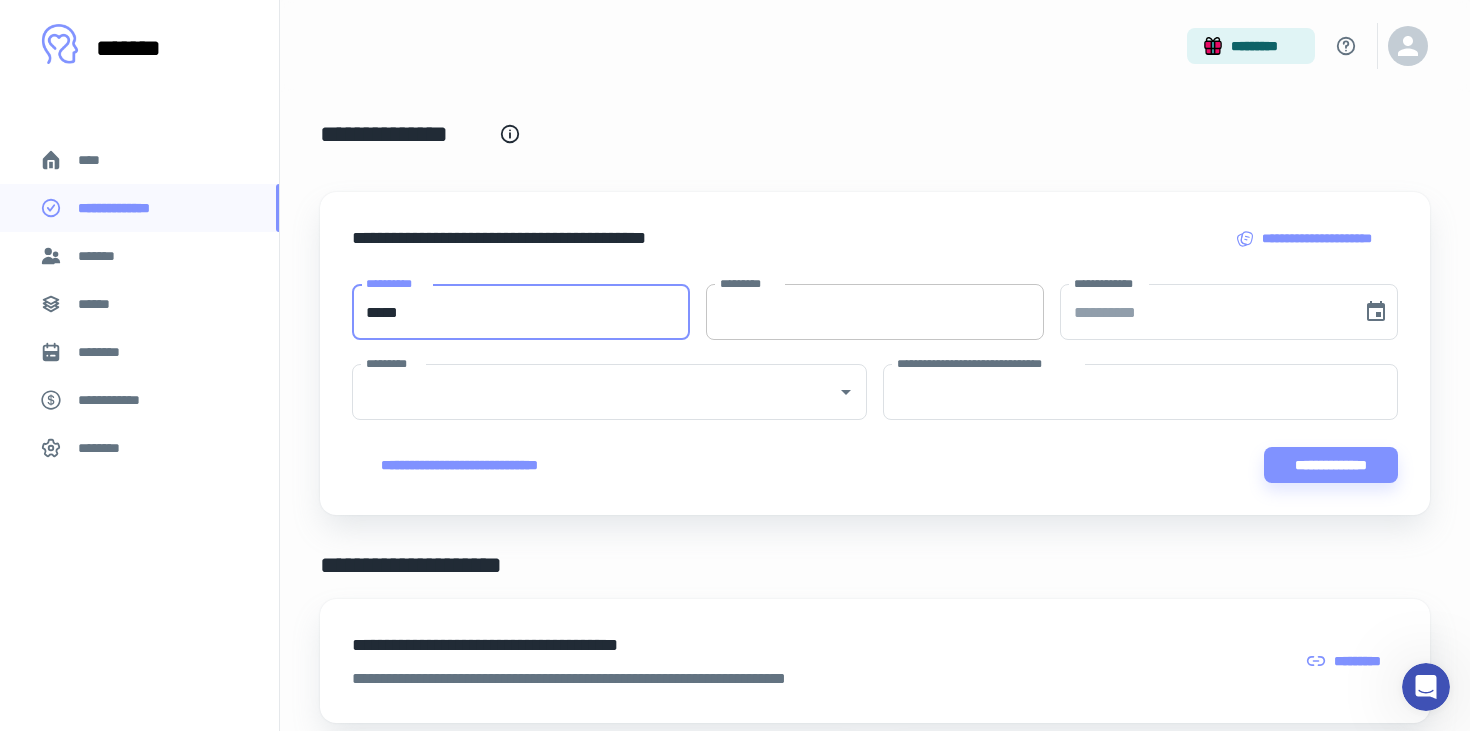 type on "*****" 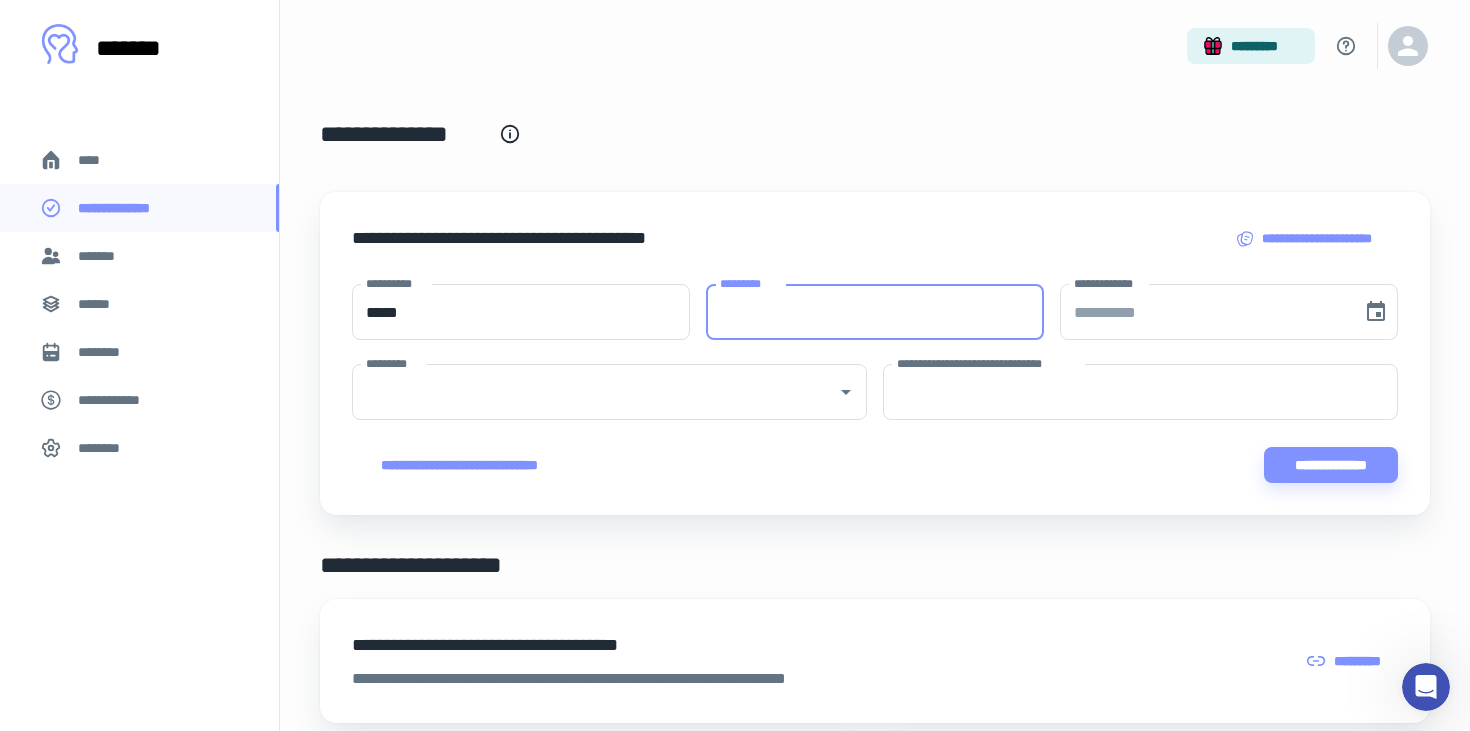 paste on "********" 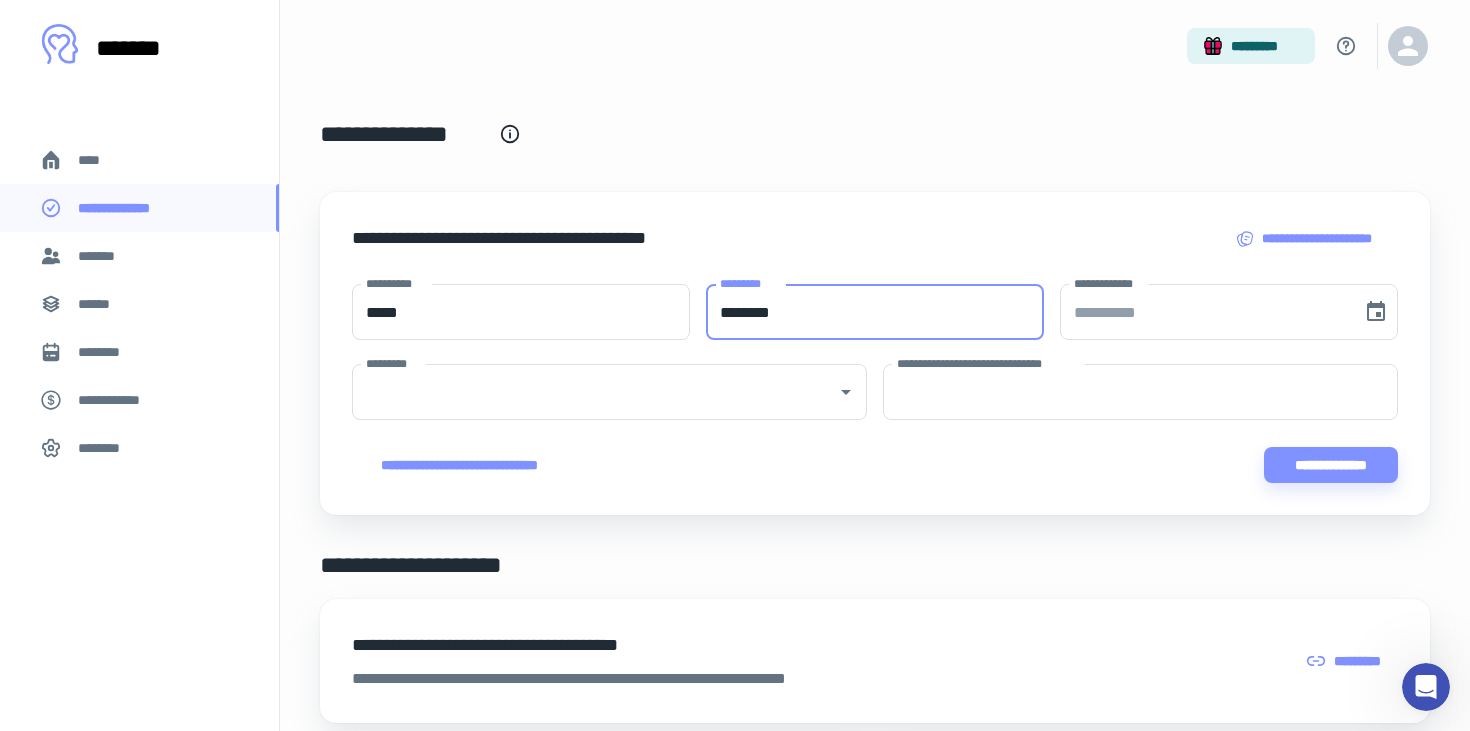 type on "********" 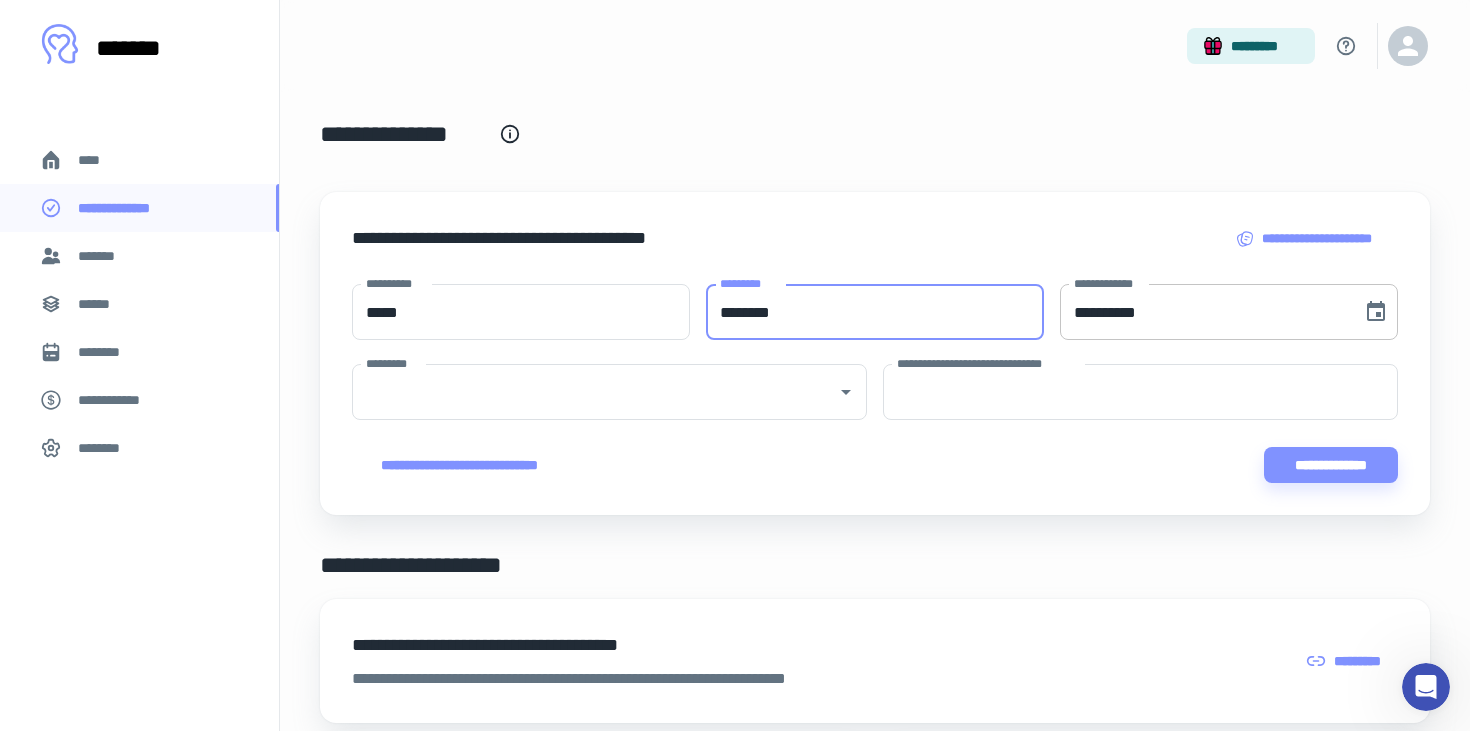 click on "**********" at bounding box center (1204, 312) 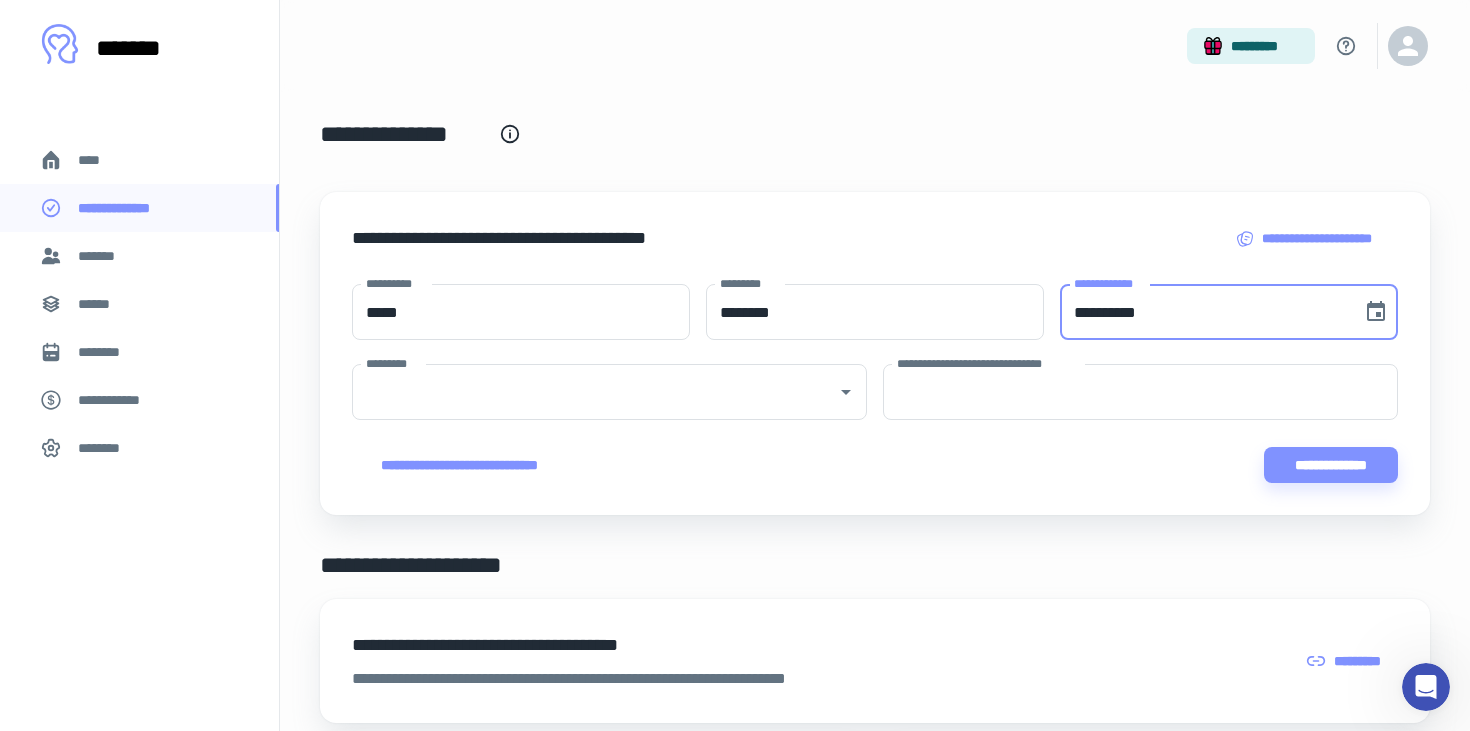 paste 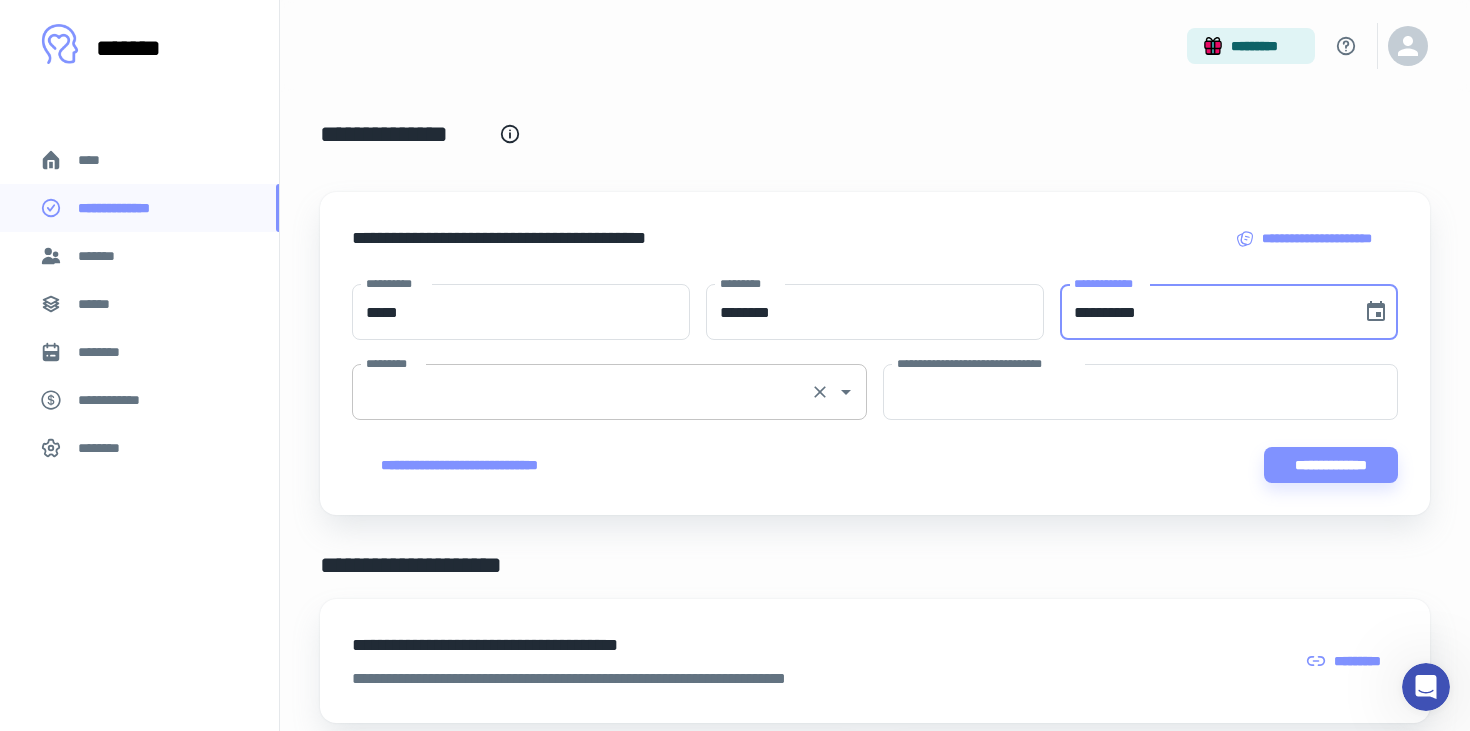 click on "*********" at bounding box center (581, 392) 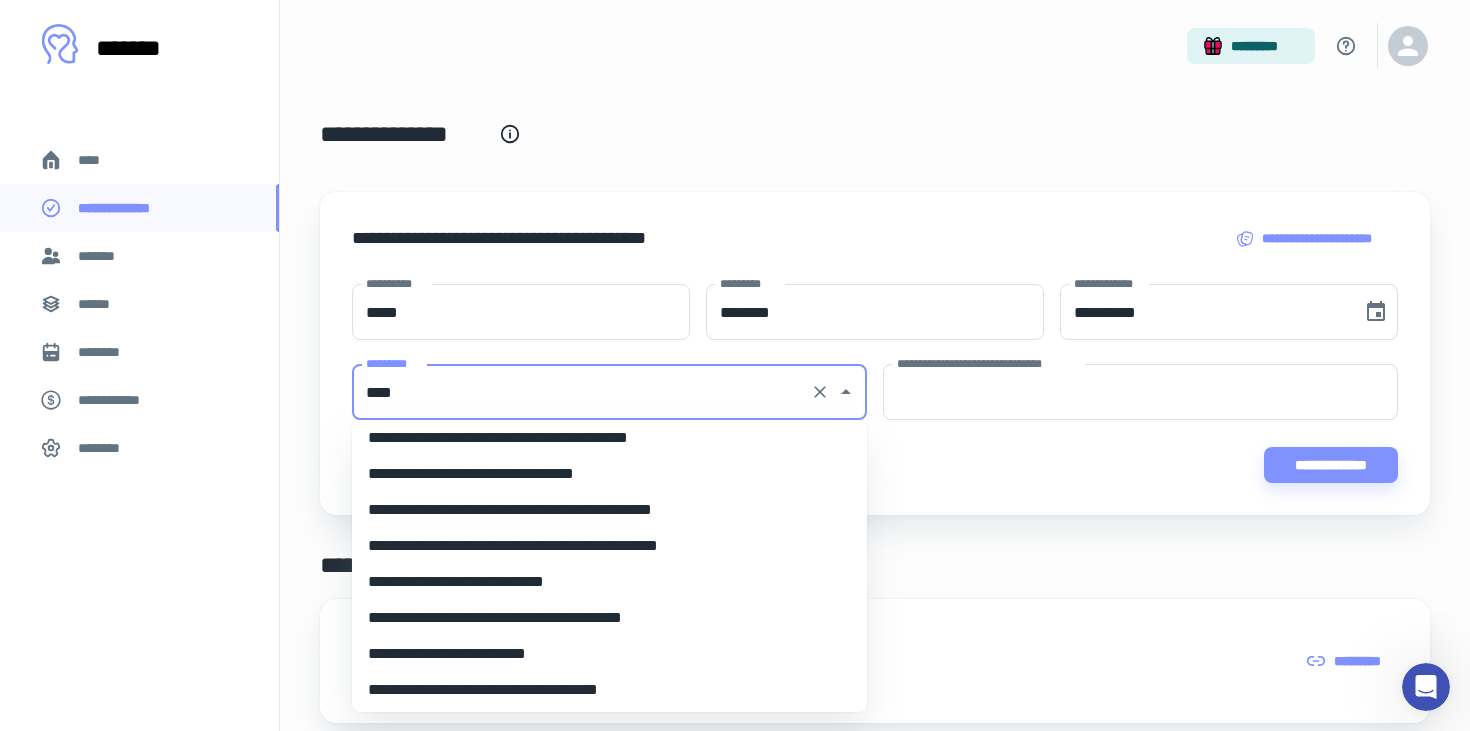 scroll, scrollTop: 0, scrollLeft: 0, axis: both 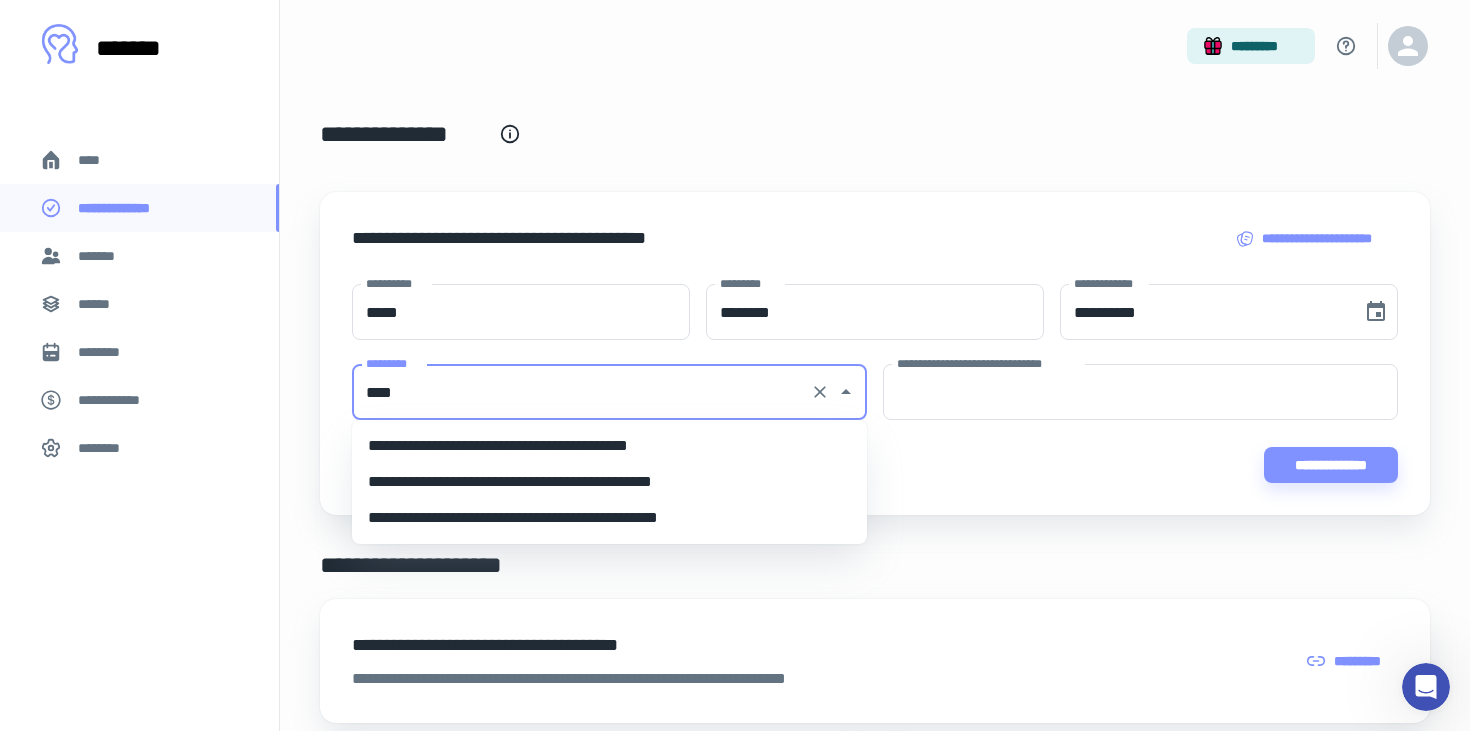 click on "**********" at bounding box center [609, 482] 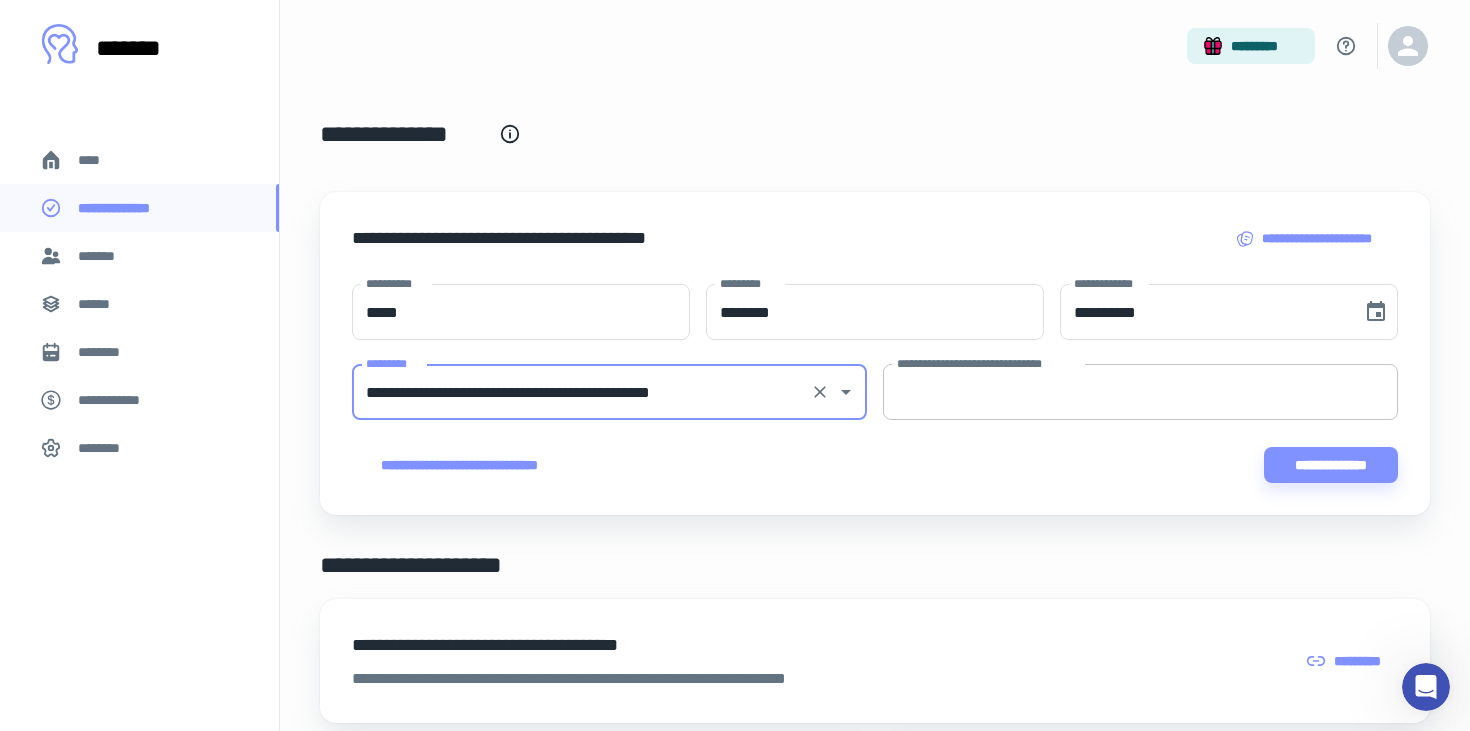 type on "**********" 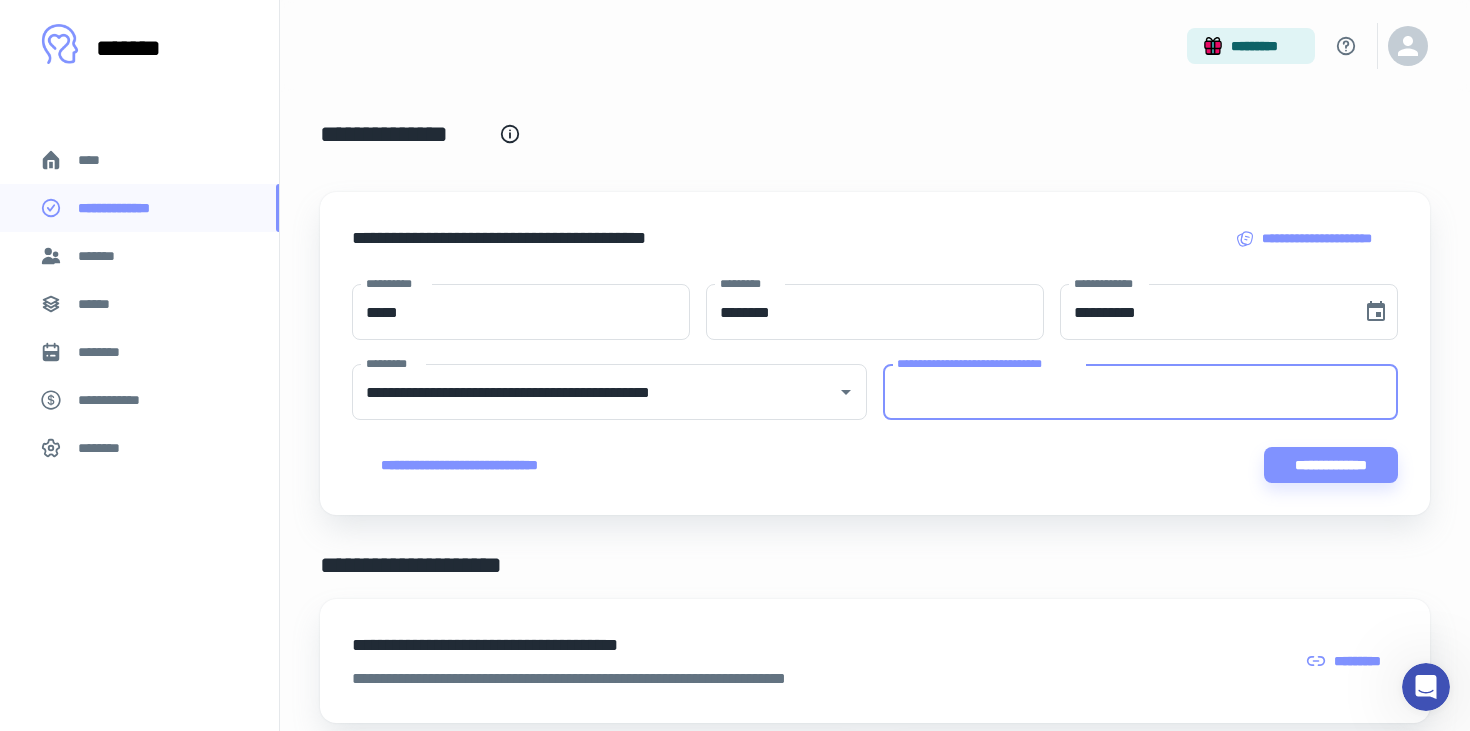 click on "**********" at bounding box center (1140, 392) 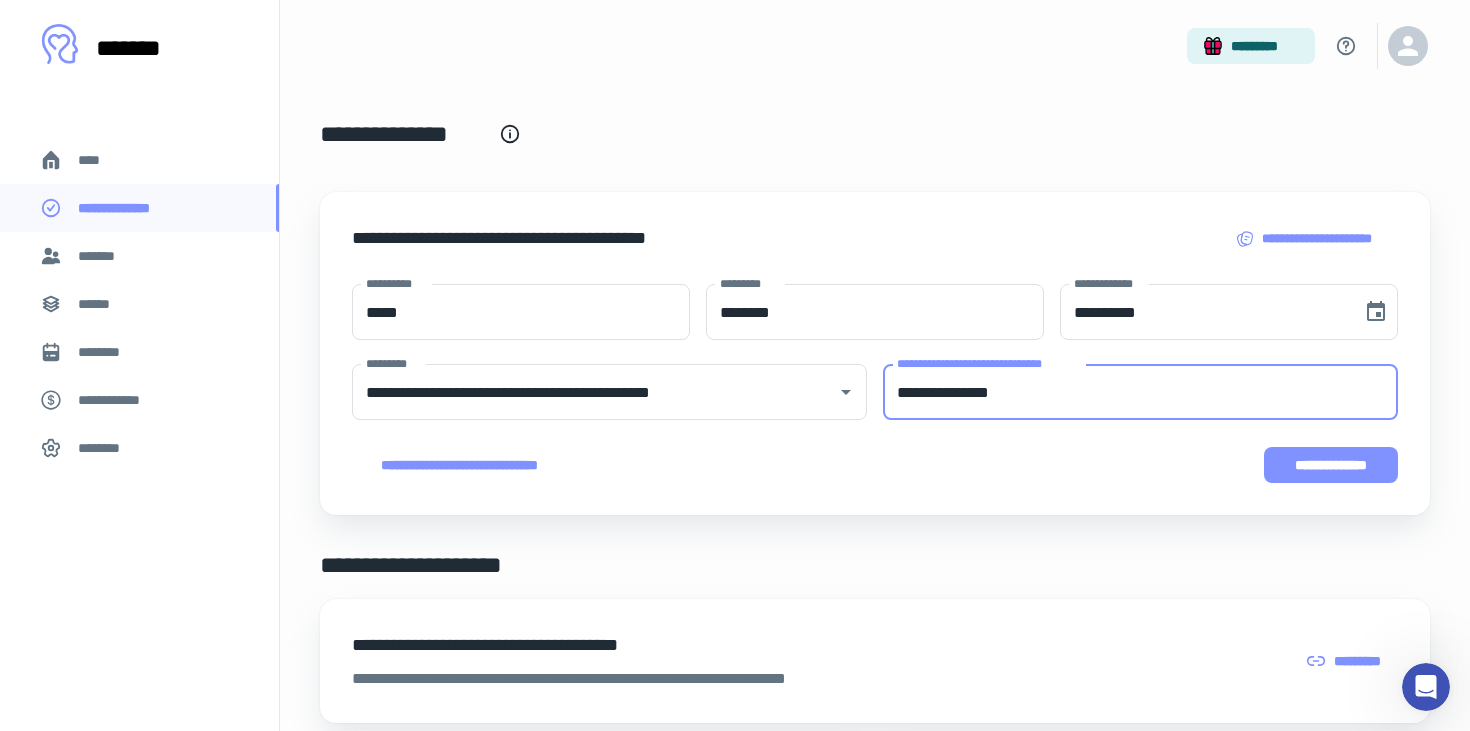 type on "**********" 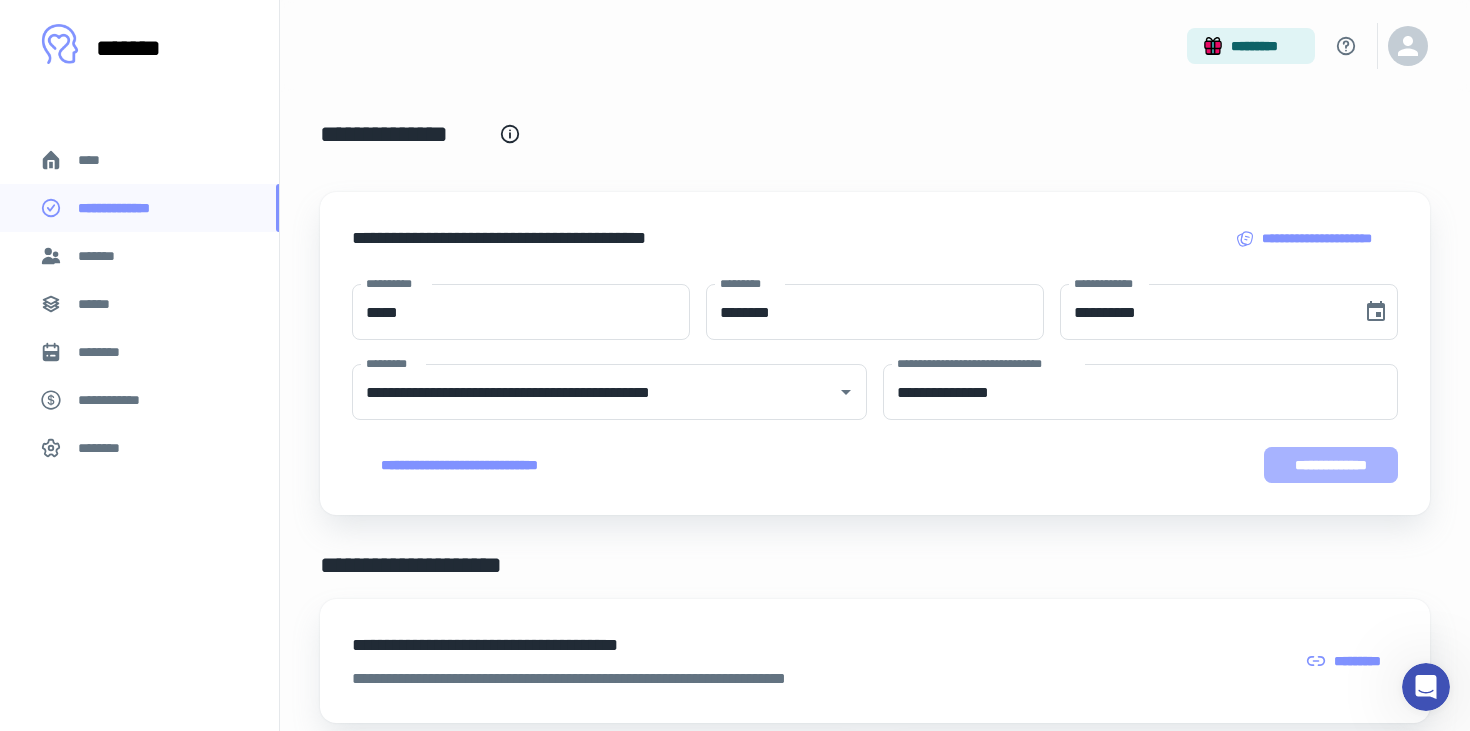 click on "**********" at bounding box center [1331, 465] 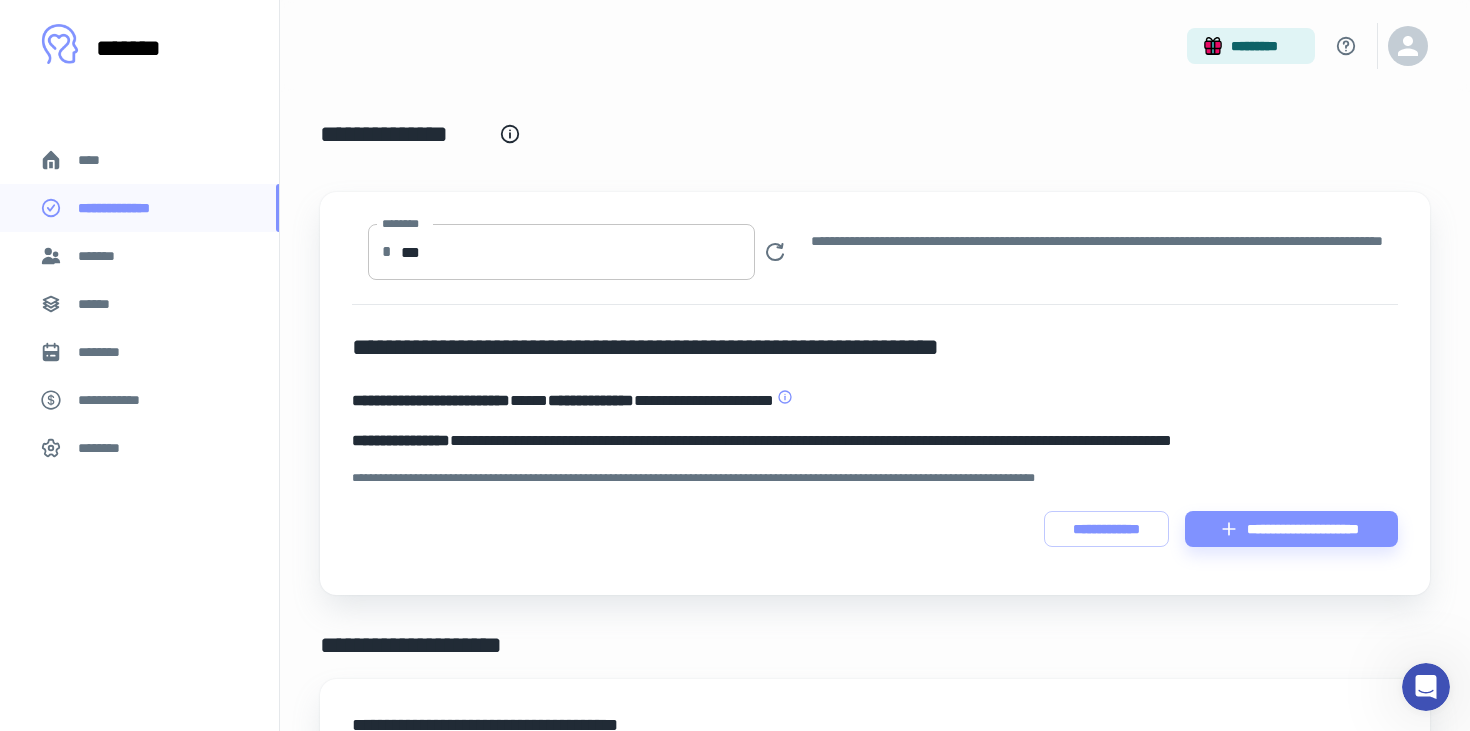 click on "***" at bounding box center [578, 252] 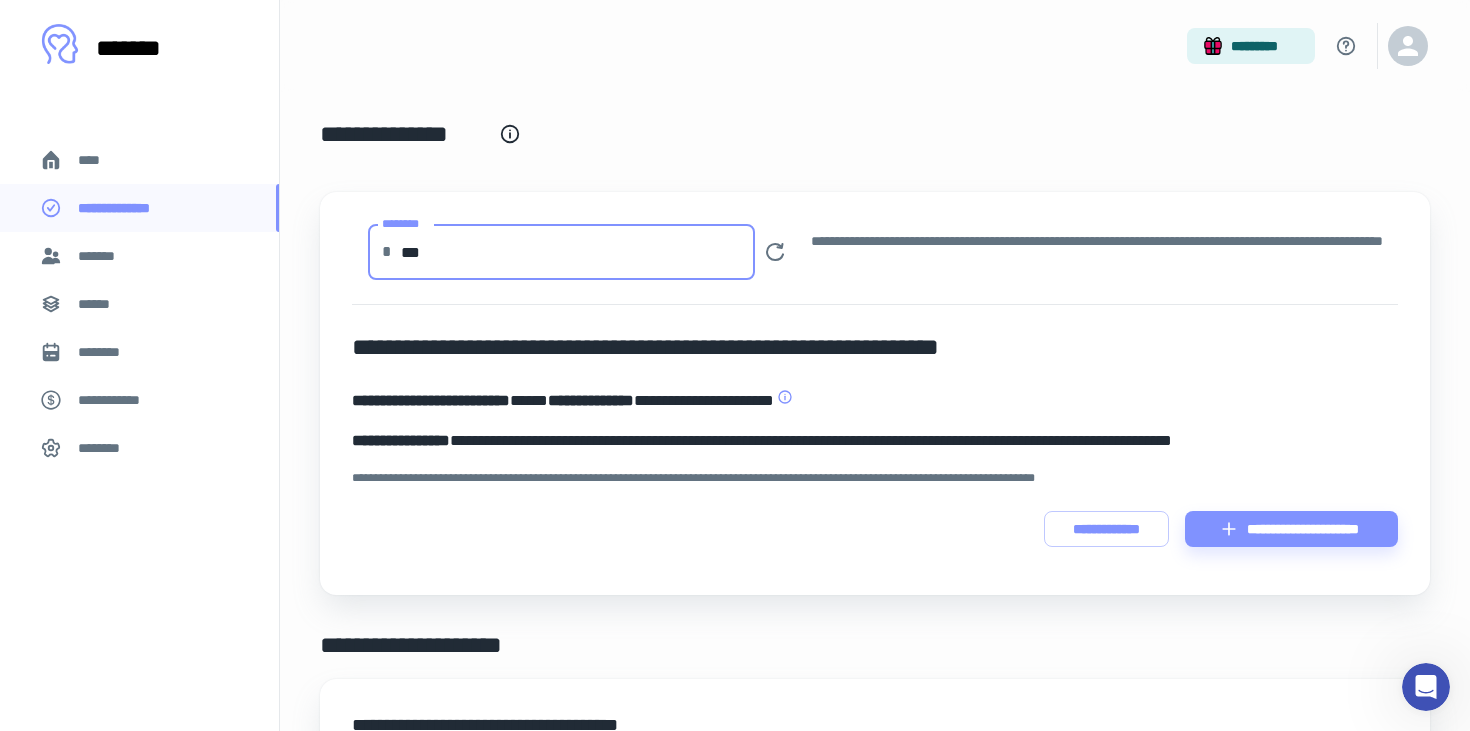 click on "***" at bounding box center (578, 252) 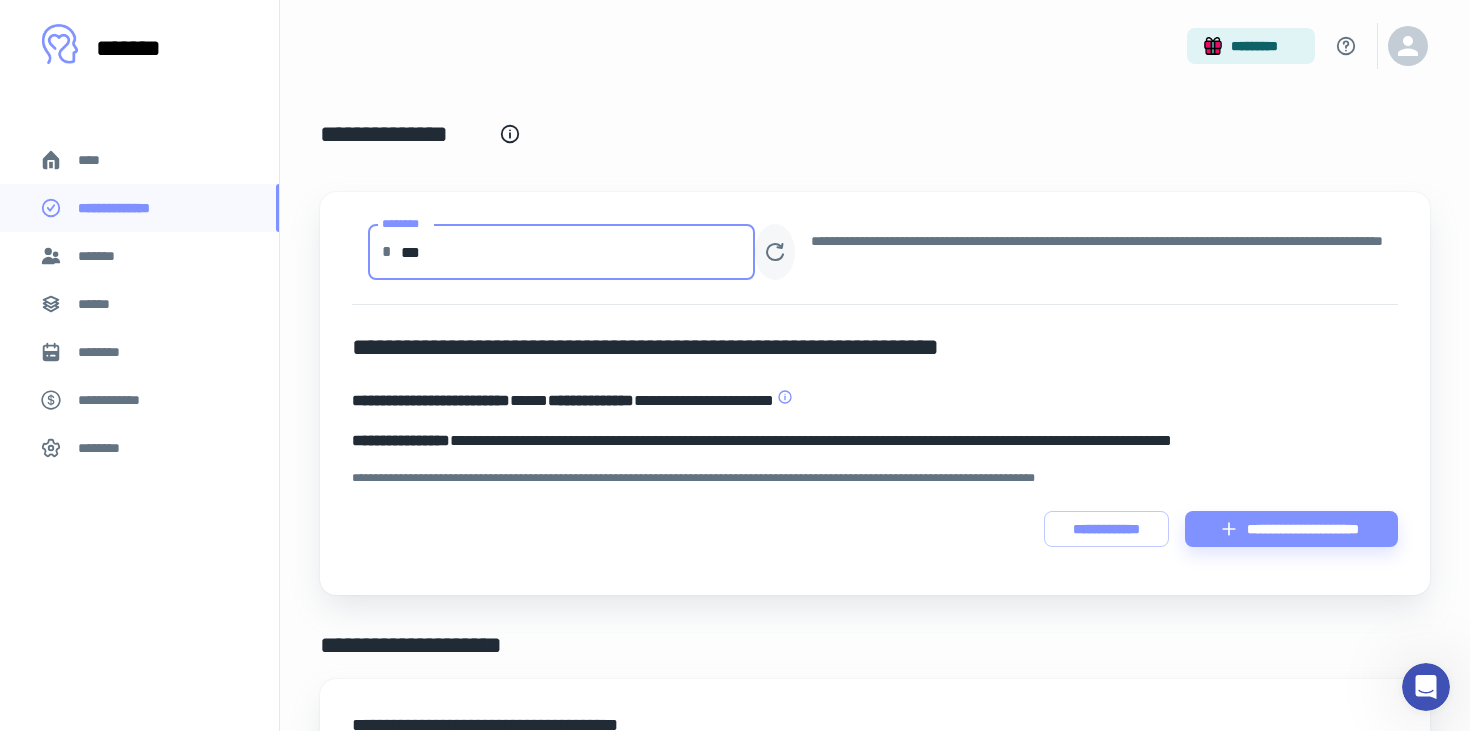 type on "***" 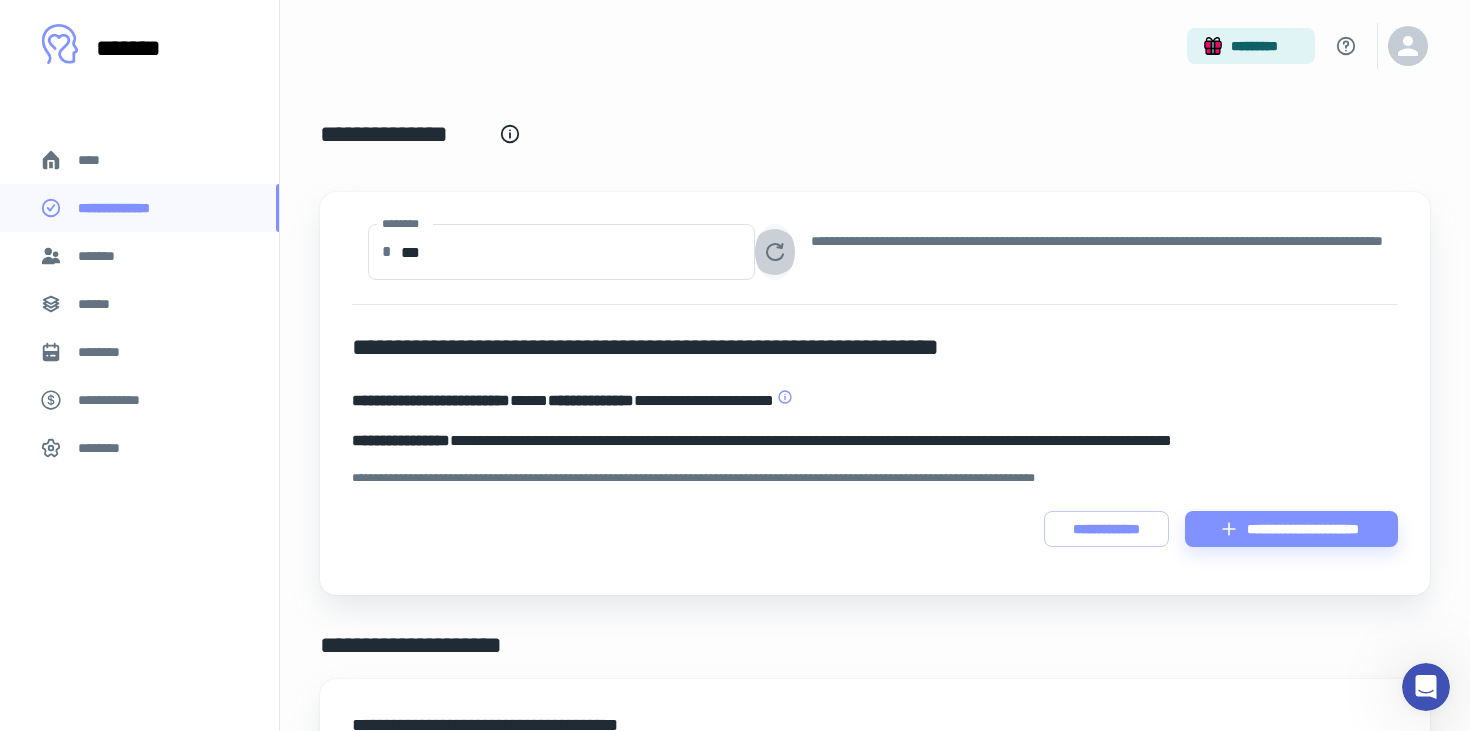 click 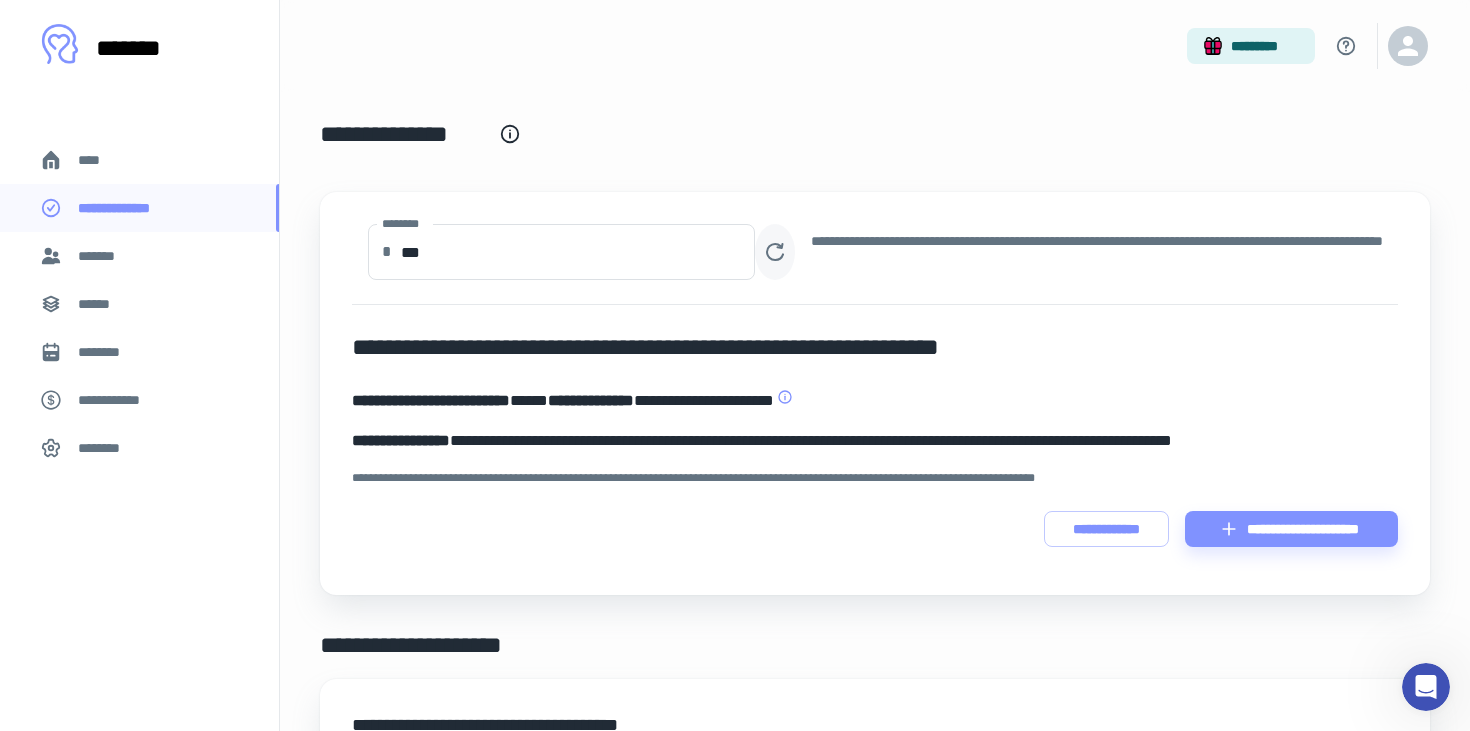 click 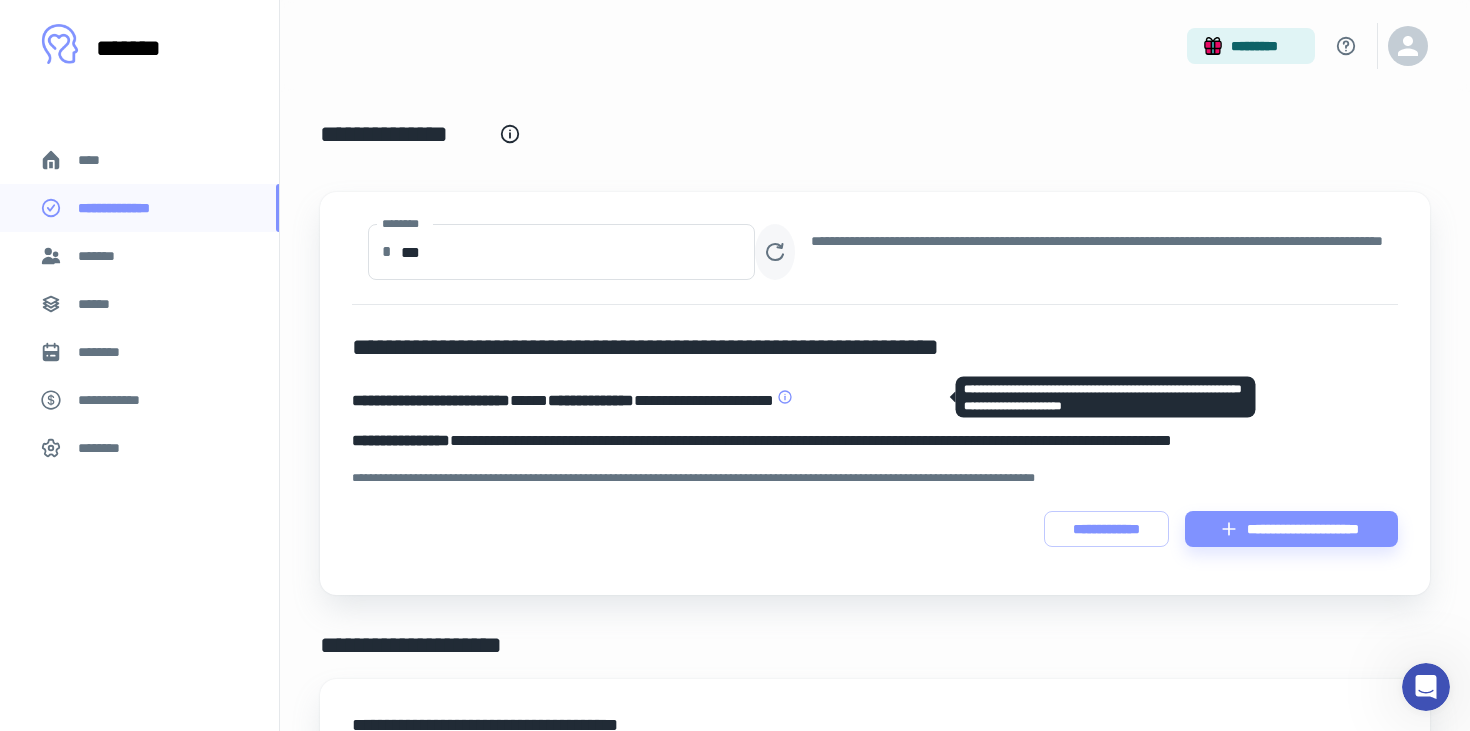click 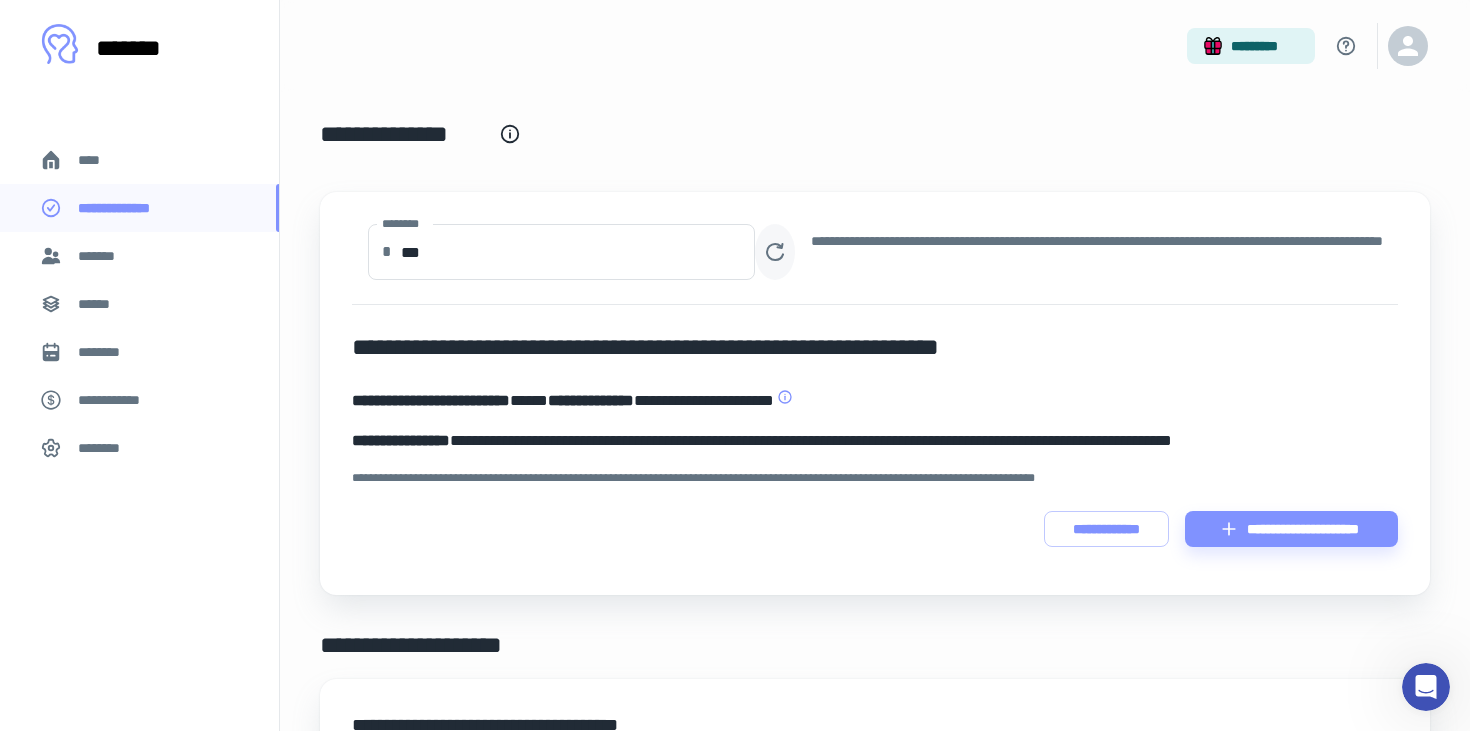 click on "**********" at bounding box center [875, 347] 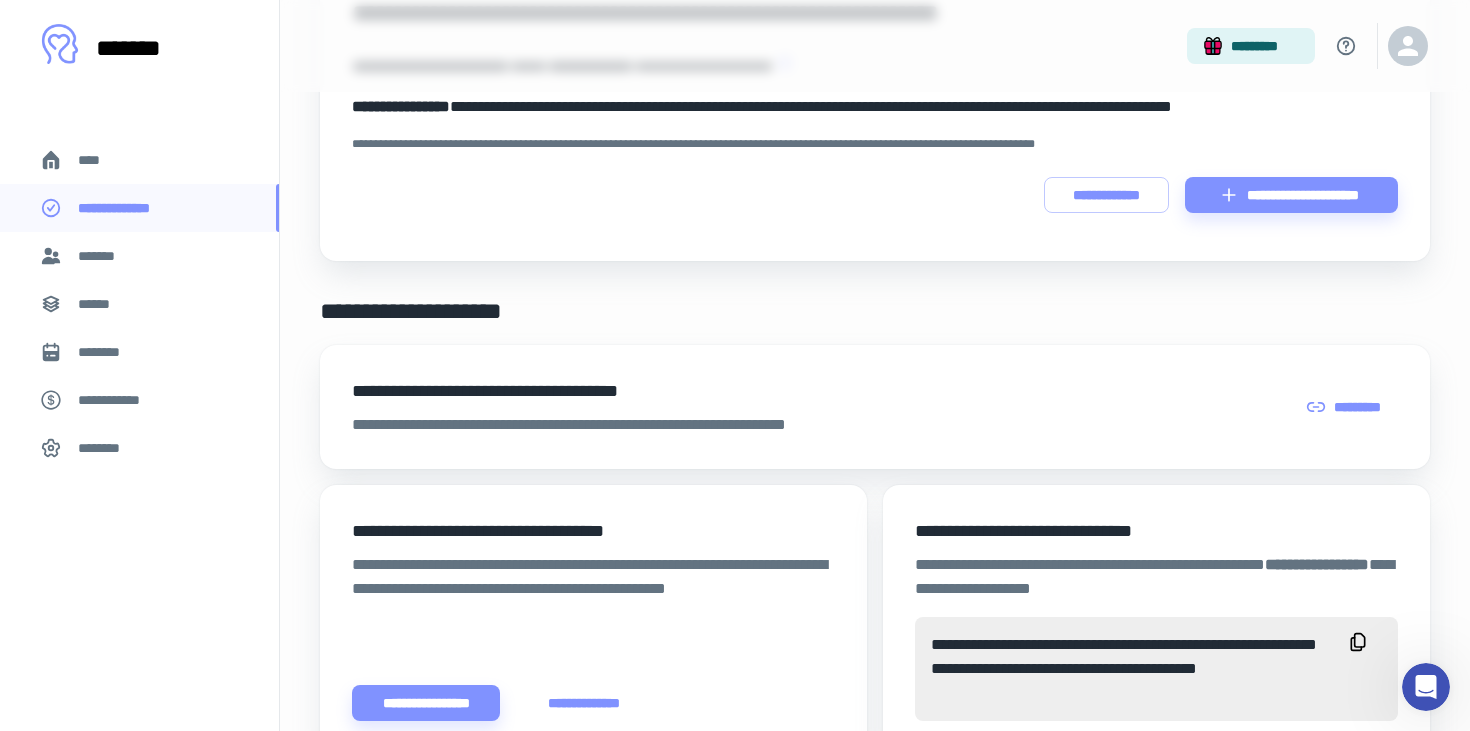 scroll, scrollTop: 0, scrollLeft: 0, axis: both 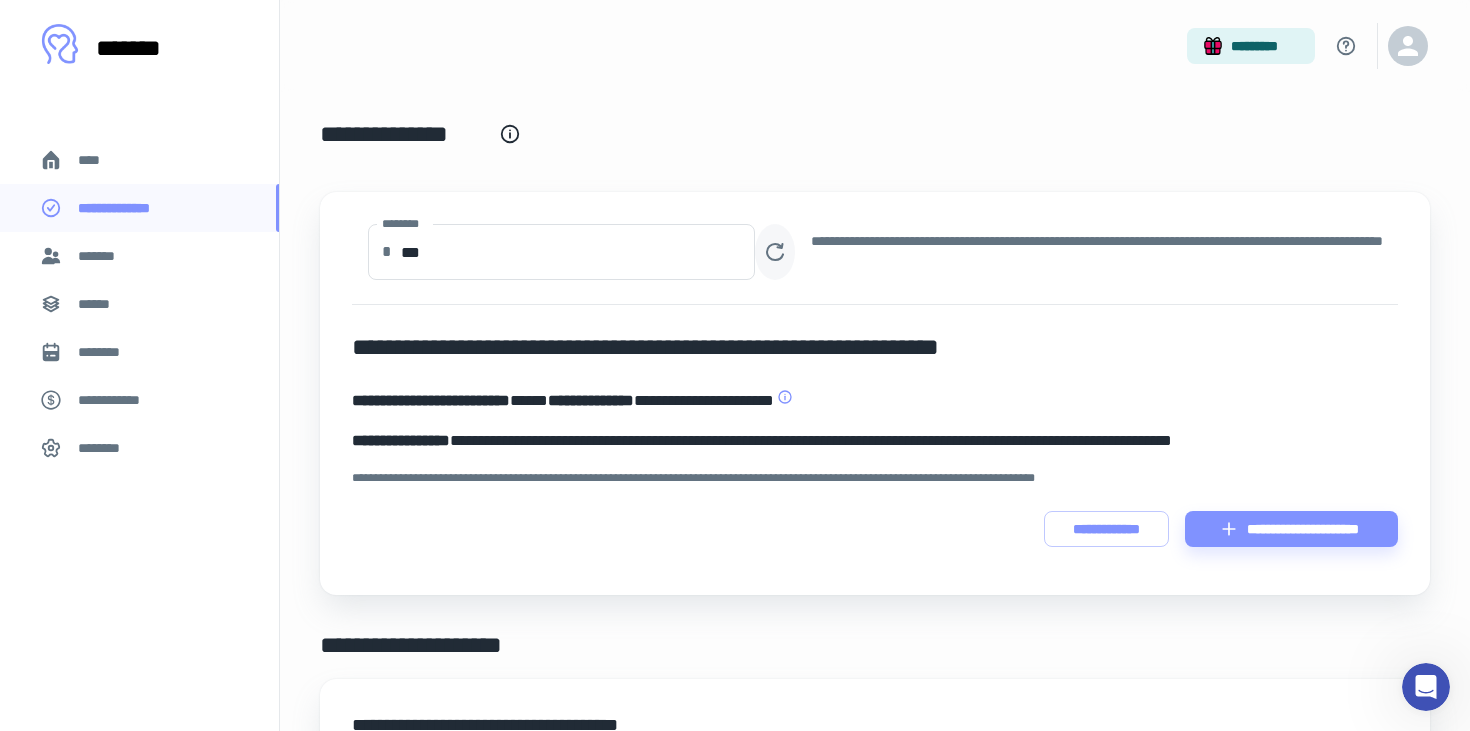 click on "****" at bounding box center (97, 160) 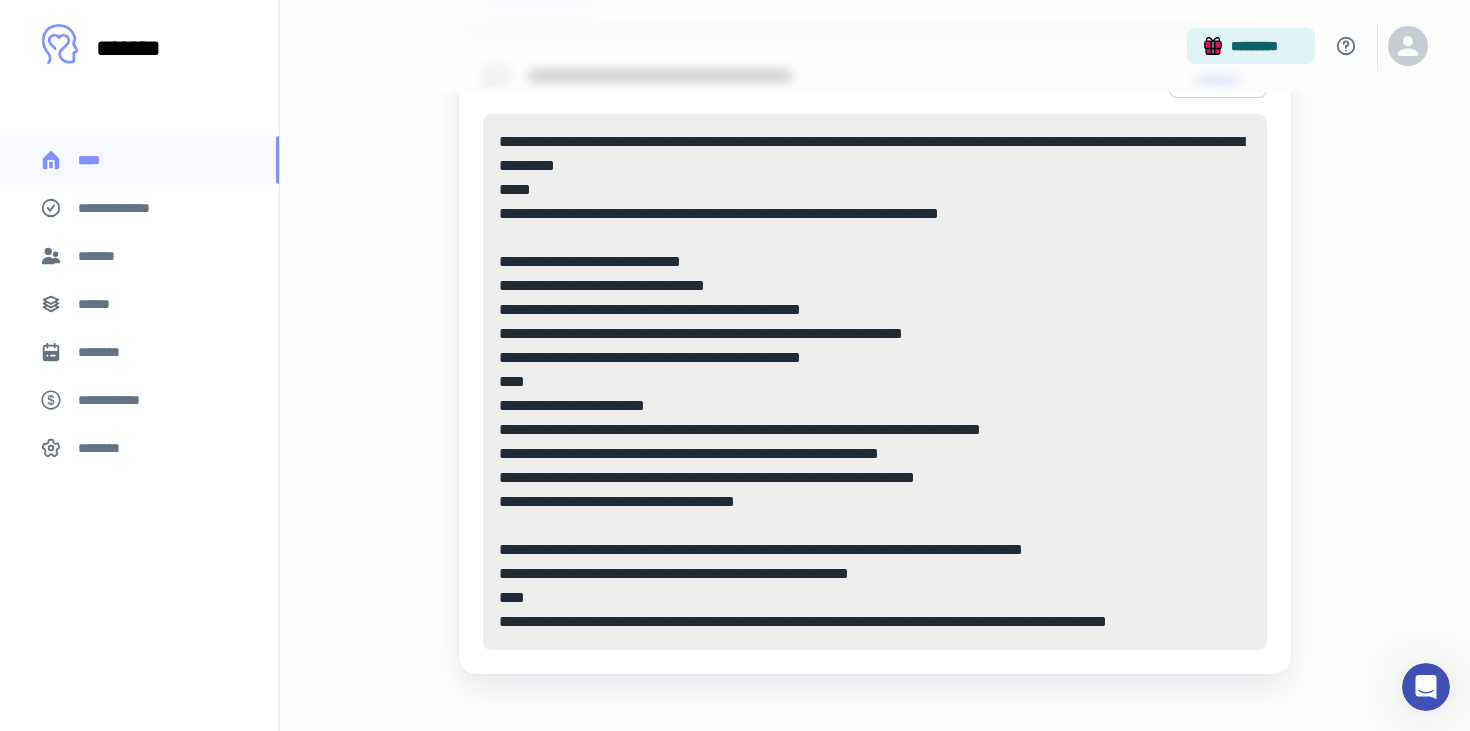 scroll, scrollTop: 1023, scrollLeft: 0, axis: vertical 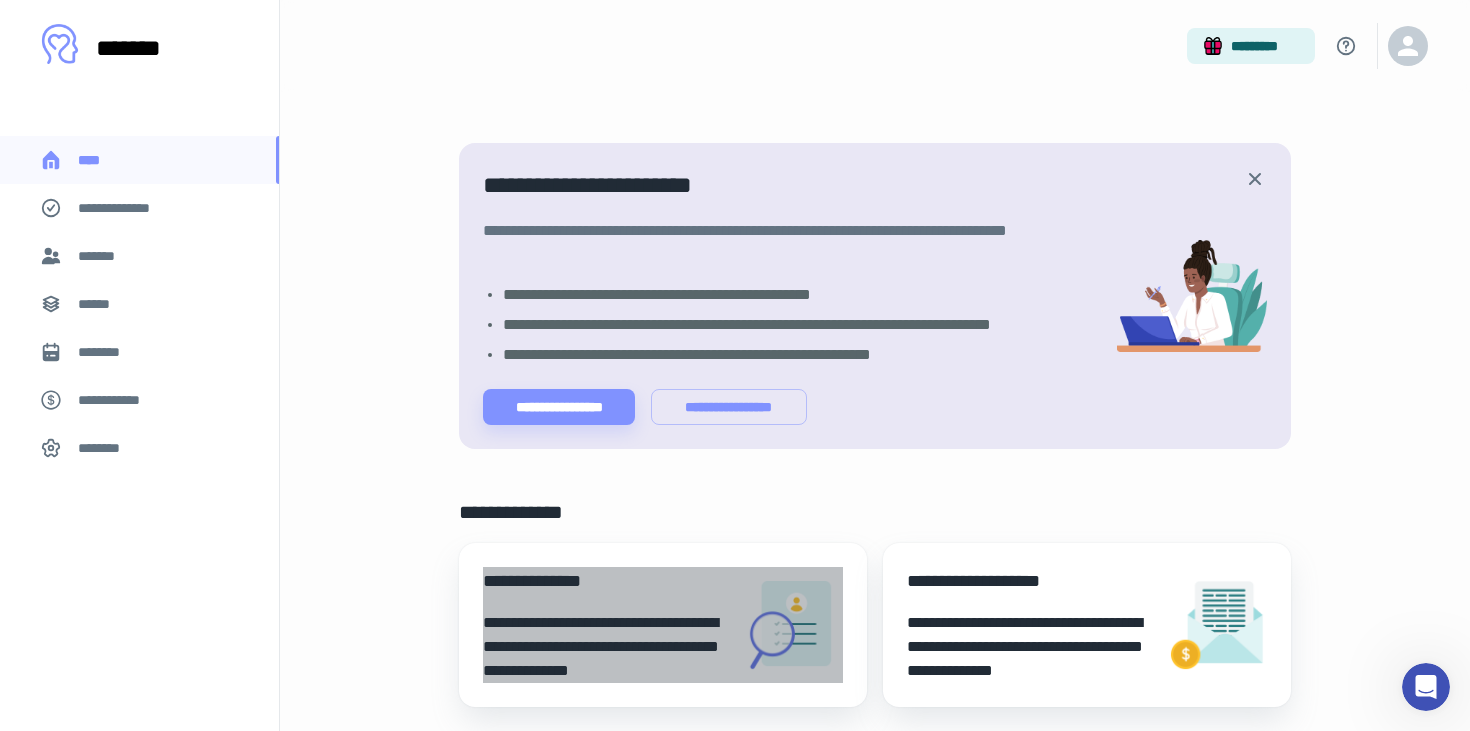 click on "**********" at bounding box center [605, 625] 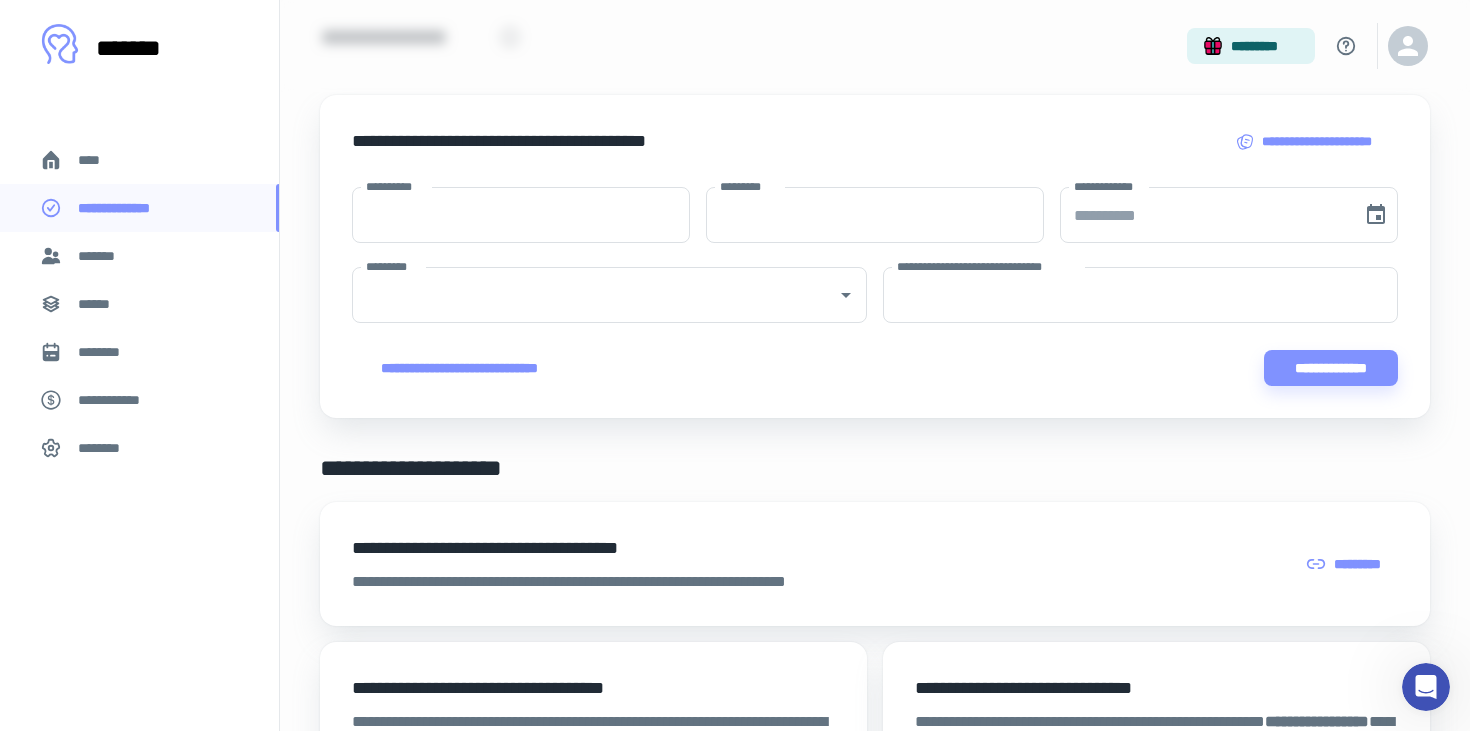 scroll, scrollTop: 0, scrollLeft: 0, axis: both 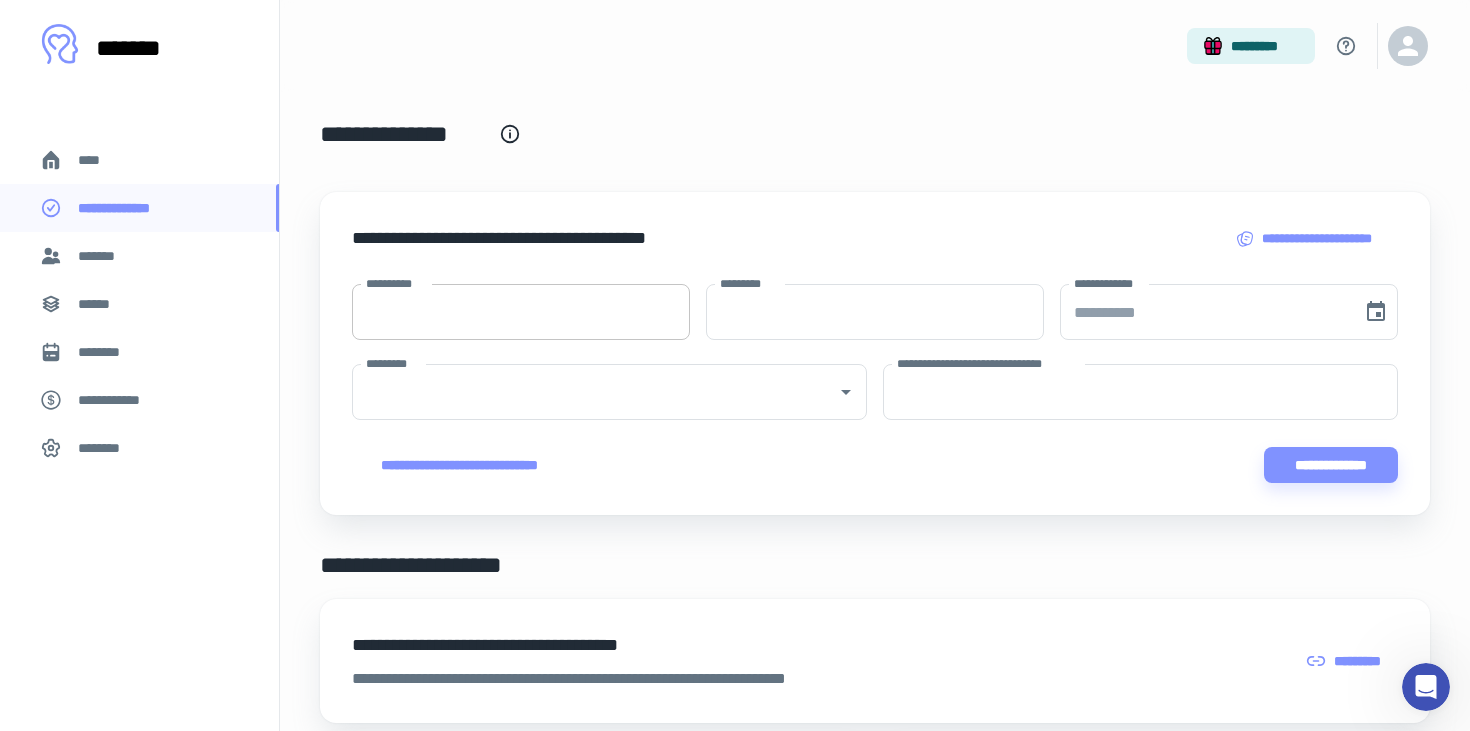 click on "**********" at bounding box center (521, 312) 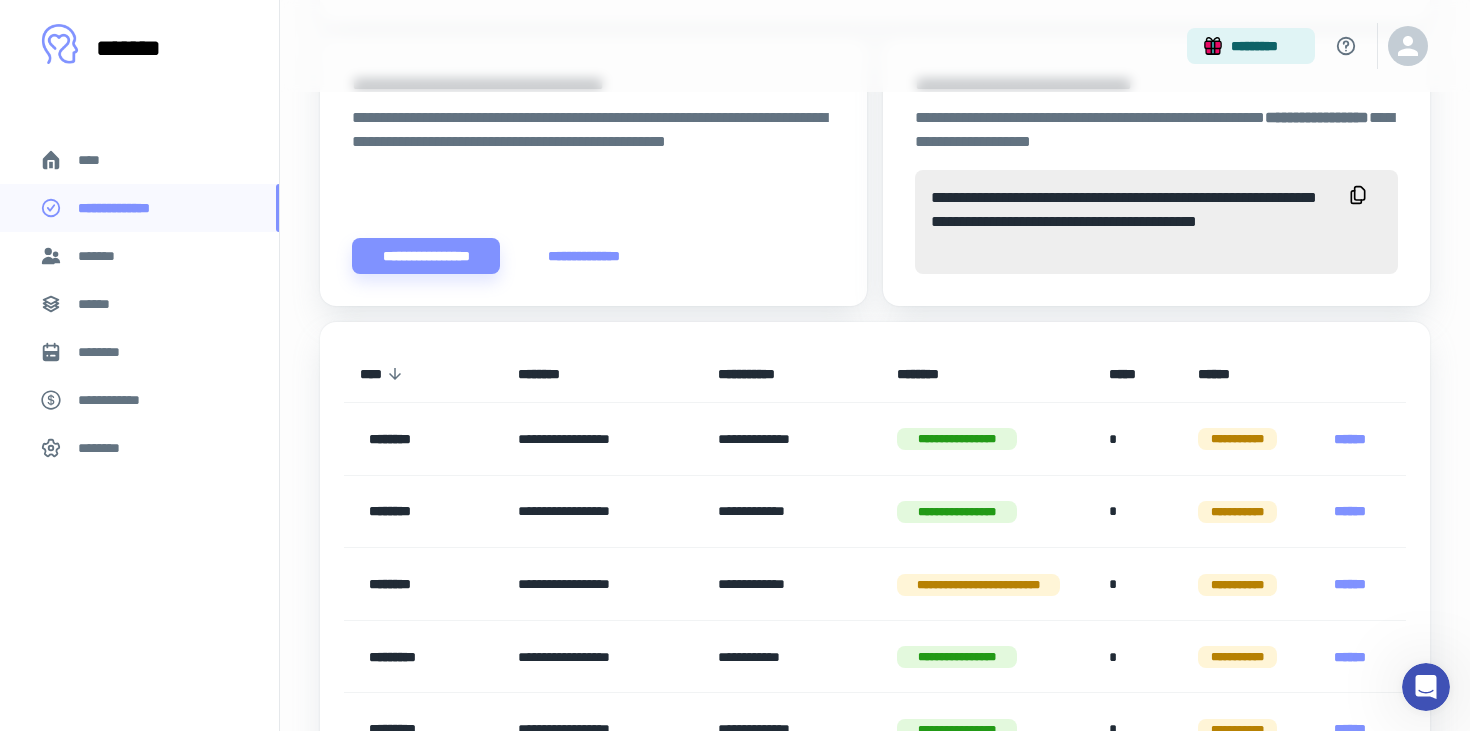 scroll, scrollTop: 828, scrollLeft: 0, axis: vertical 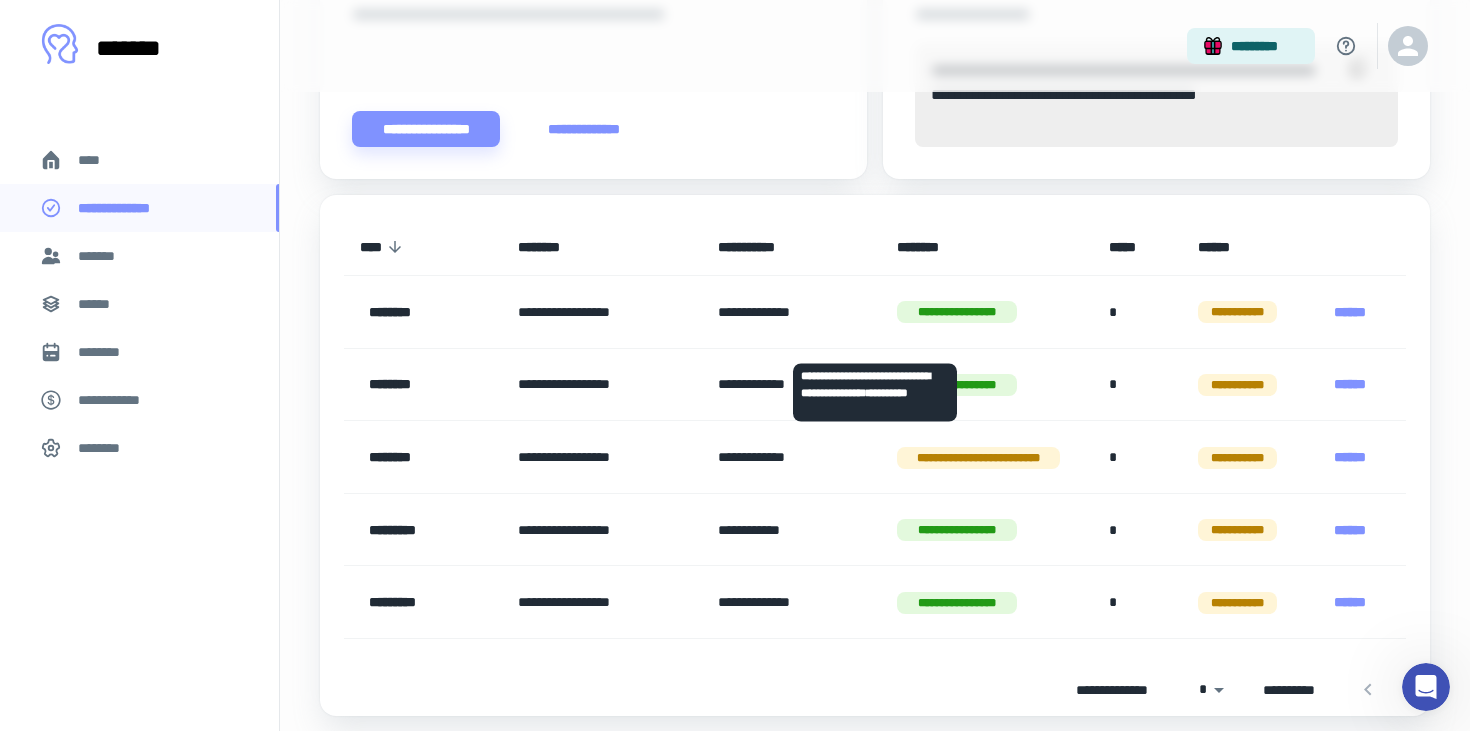 type on "*****" 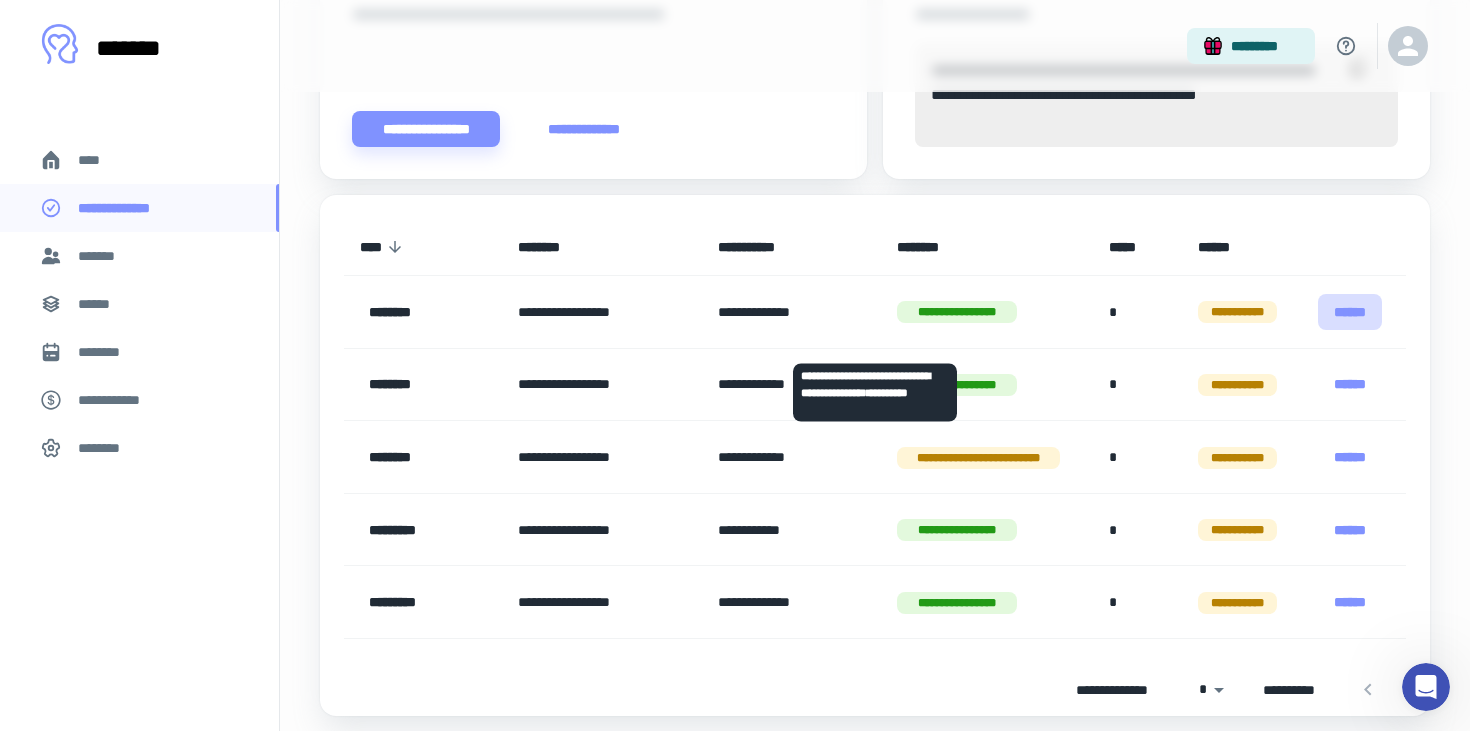 click on "******" at bounding box center (1350, 312) 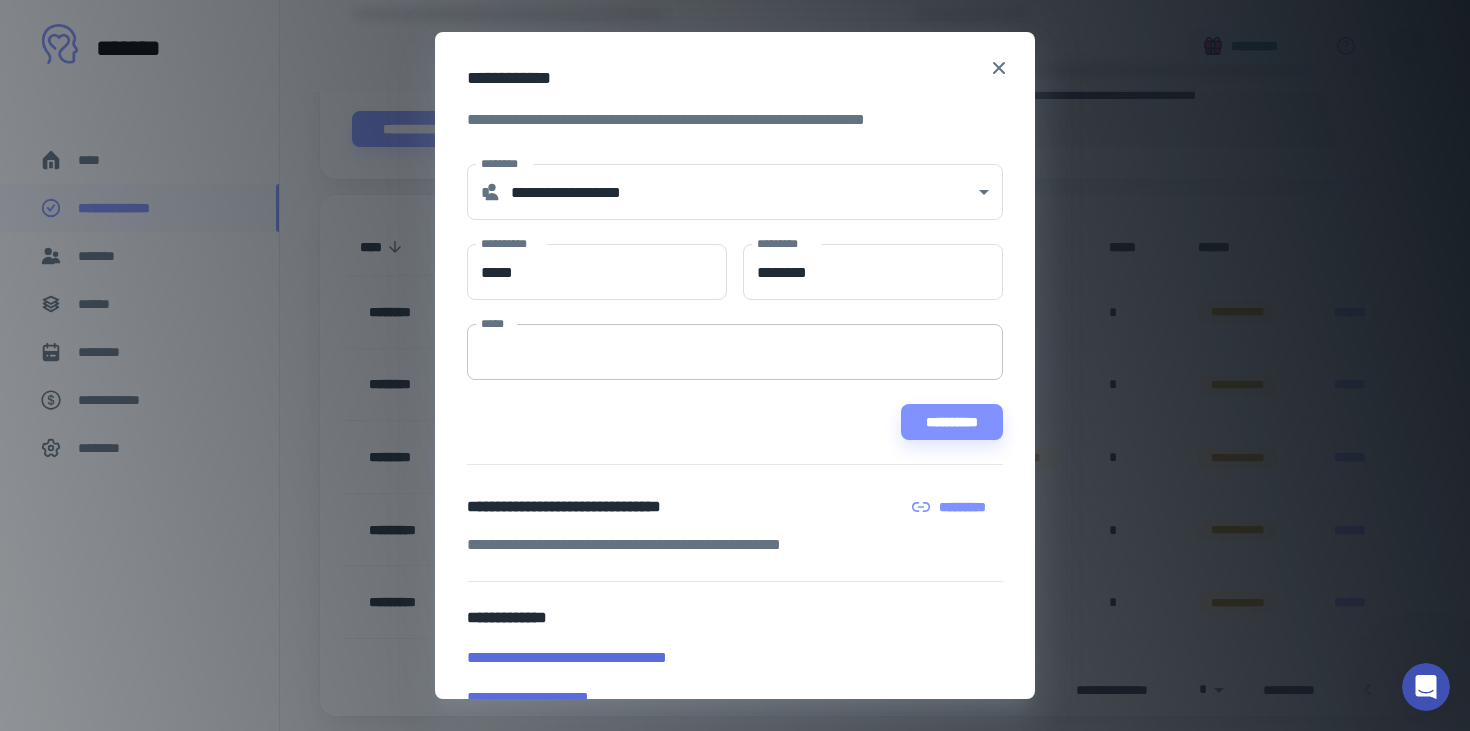 click on "*****" at bounding box center (735, 352) 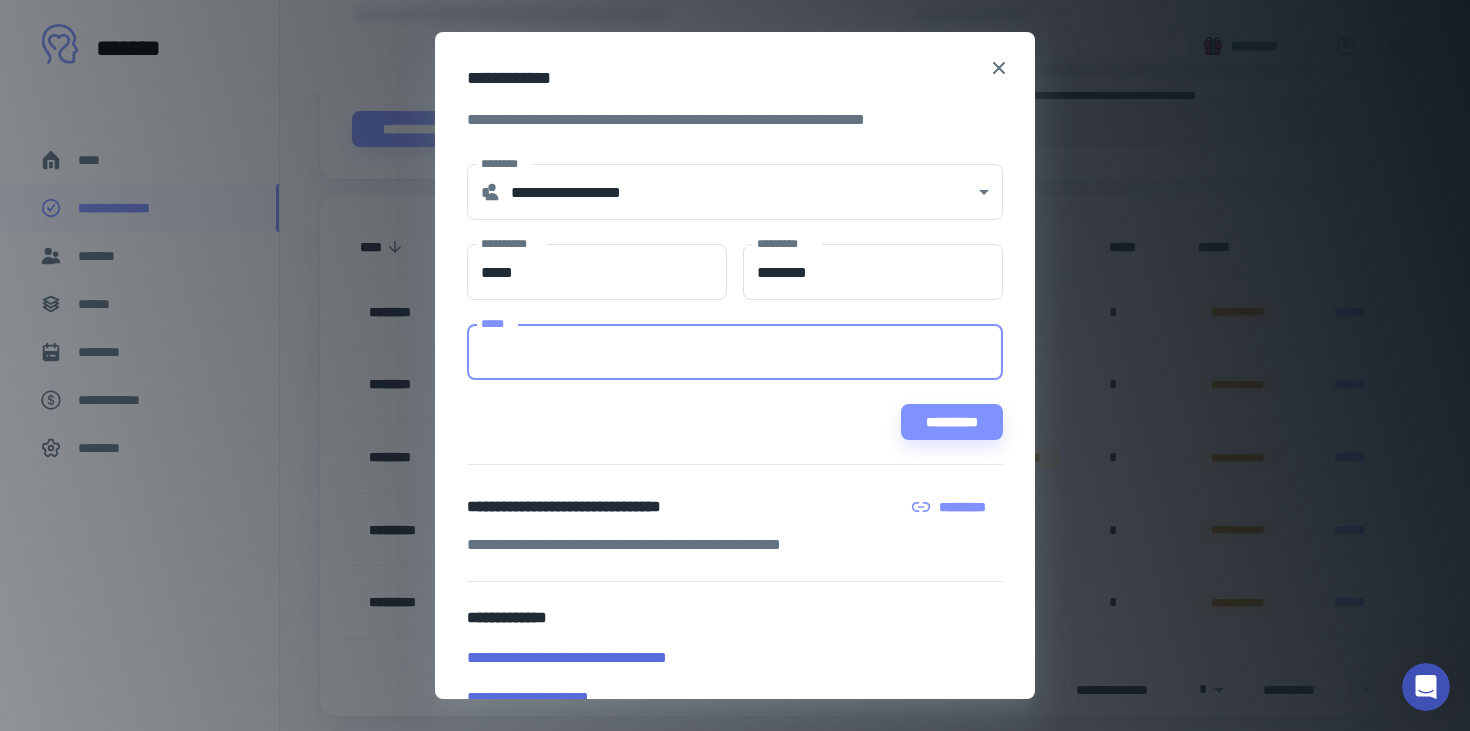 click on "*****" at bounding box center [735, 352] 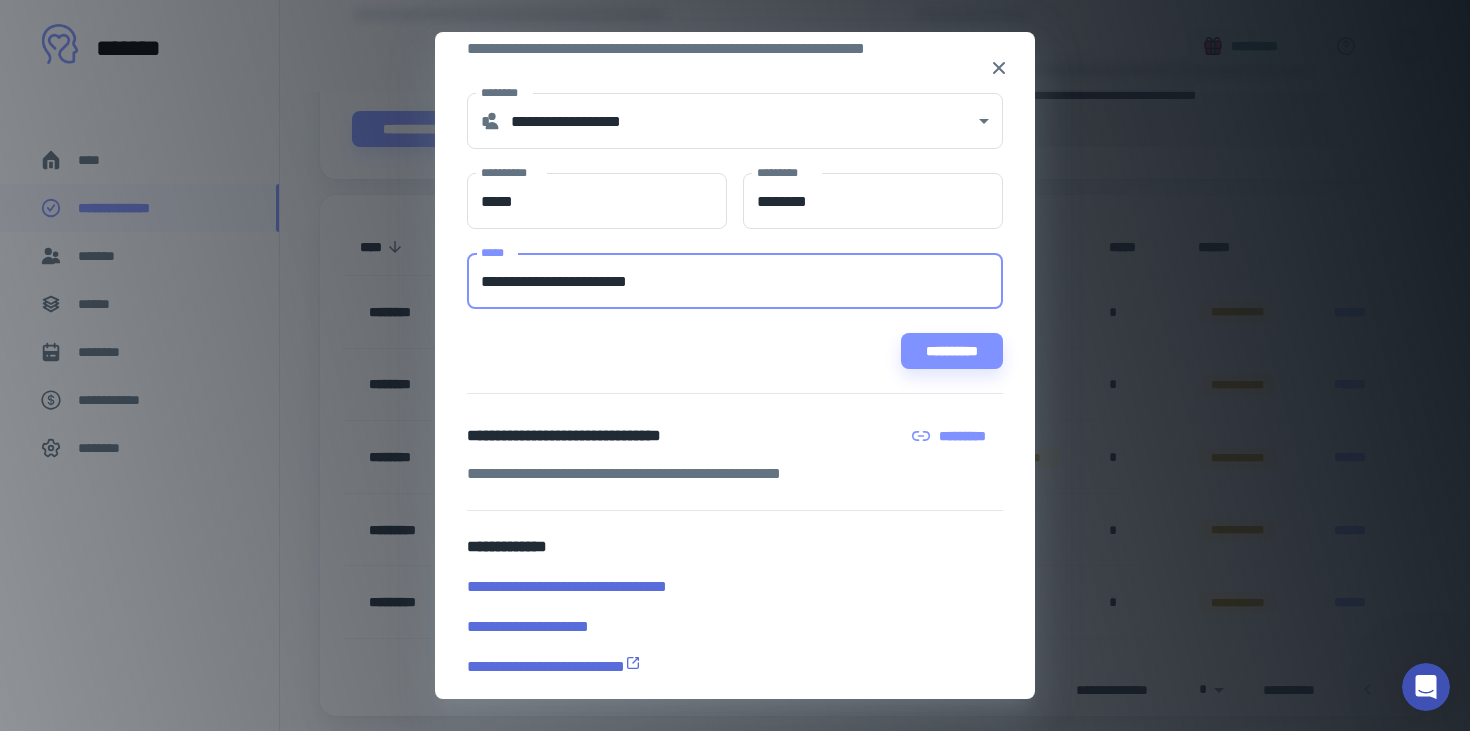 scroll, scrollTop: 83, scrollLeft: 0, axis: vertical 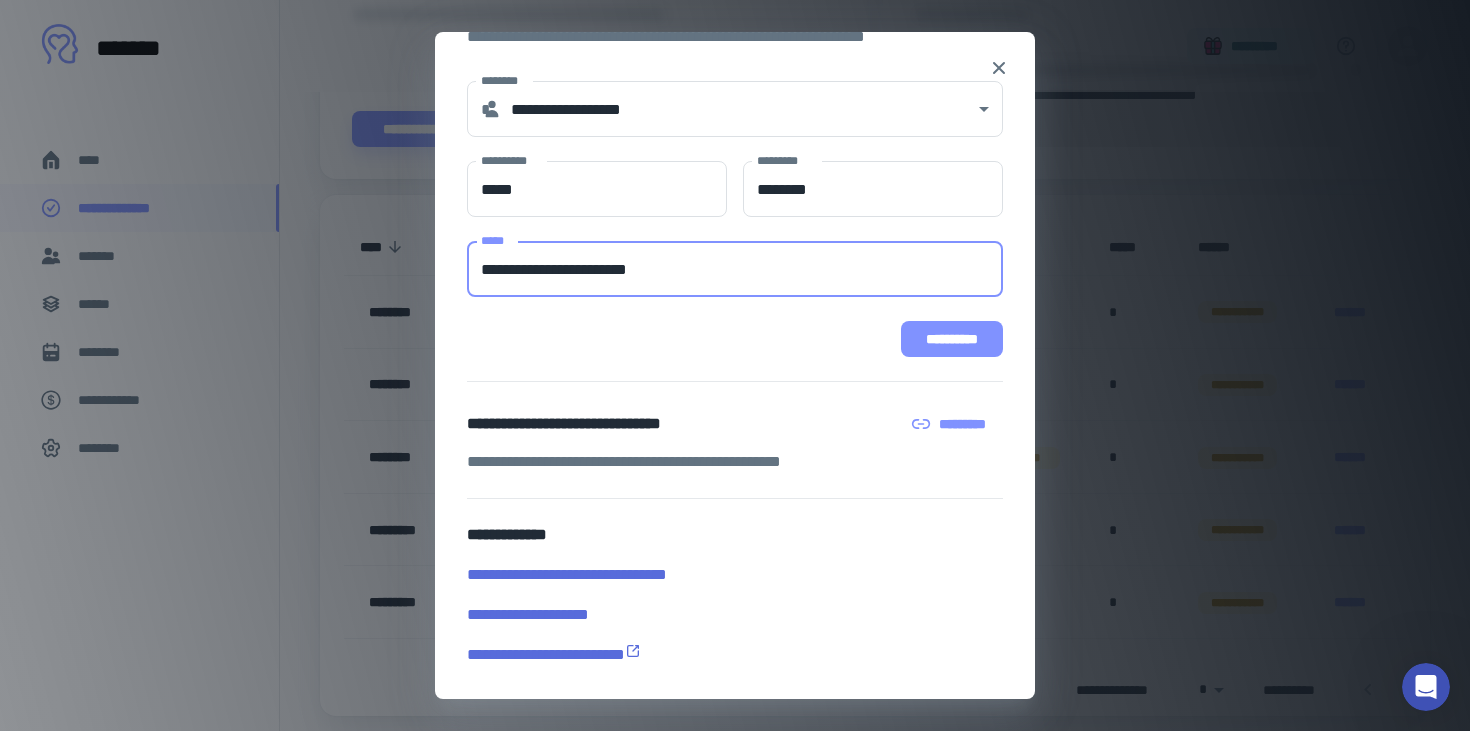 type on "**********" 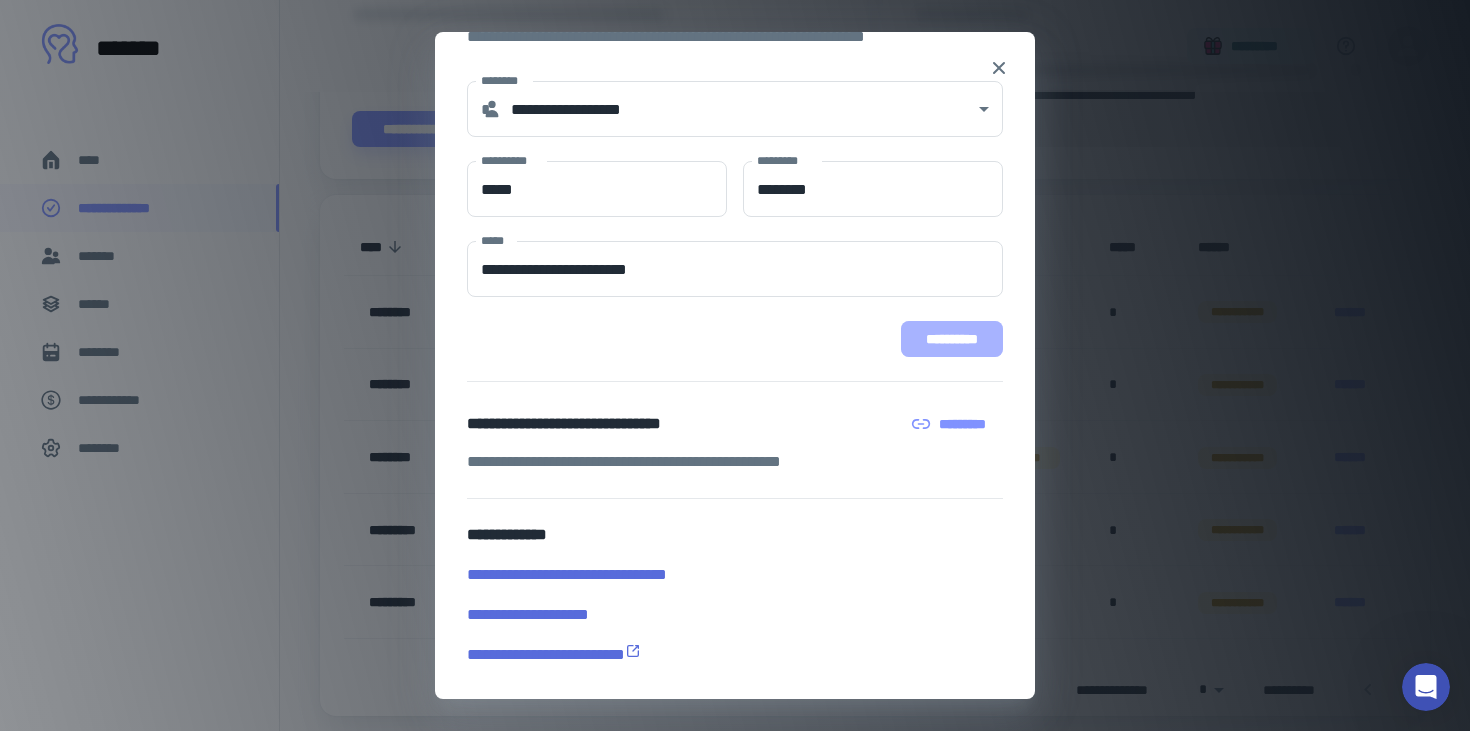 click on "**********" at bounding box center [952, 339] 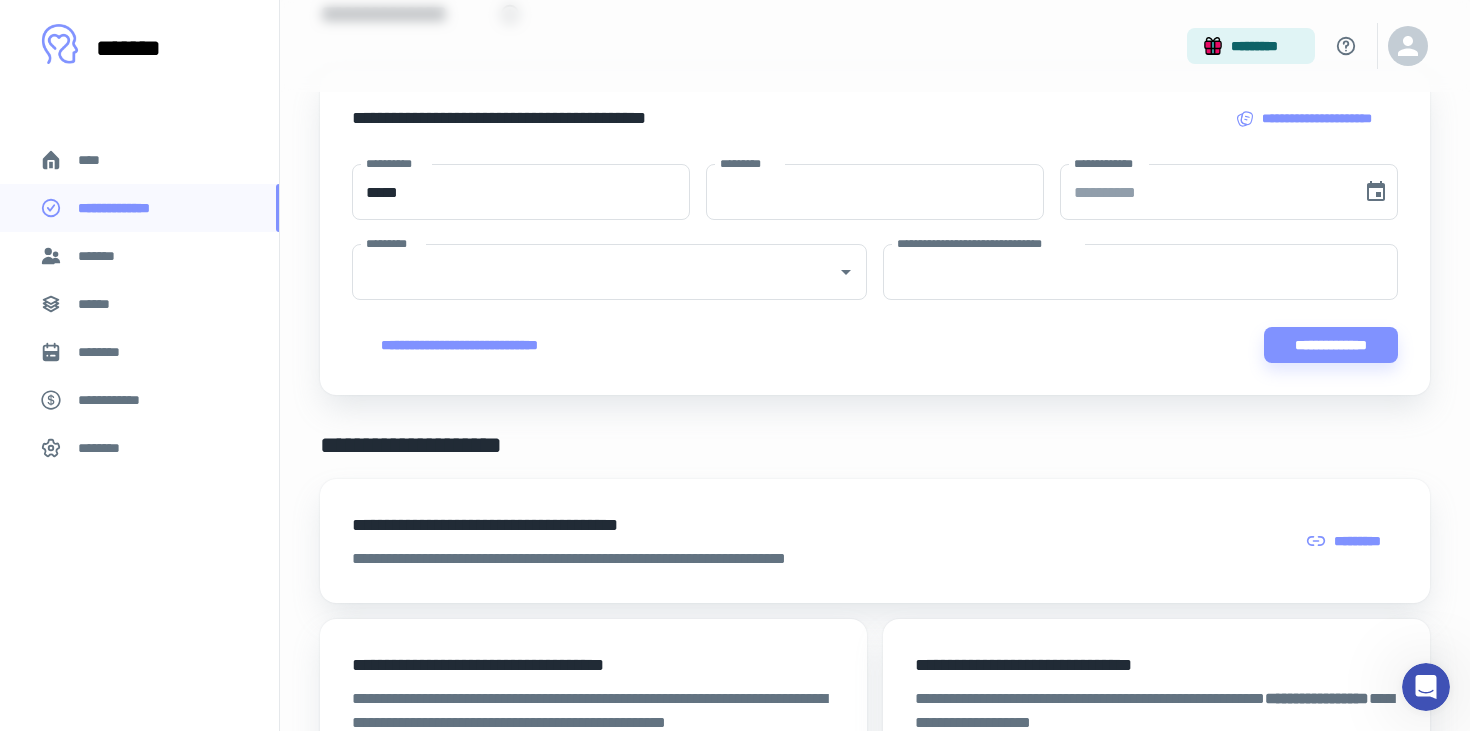 scroll, scrollTop: 0, scrollLeft: 0, axis: both 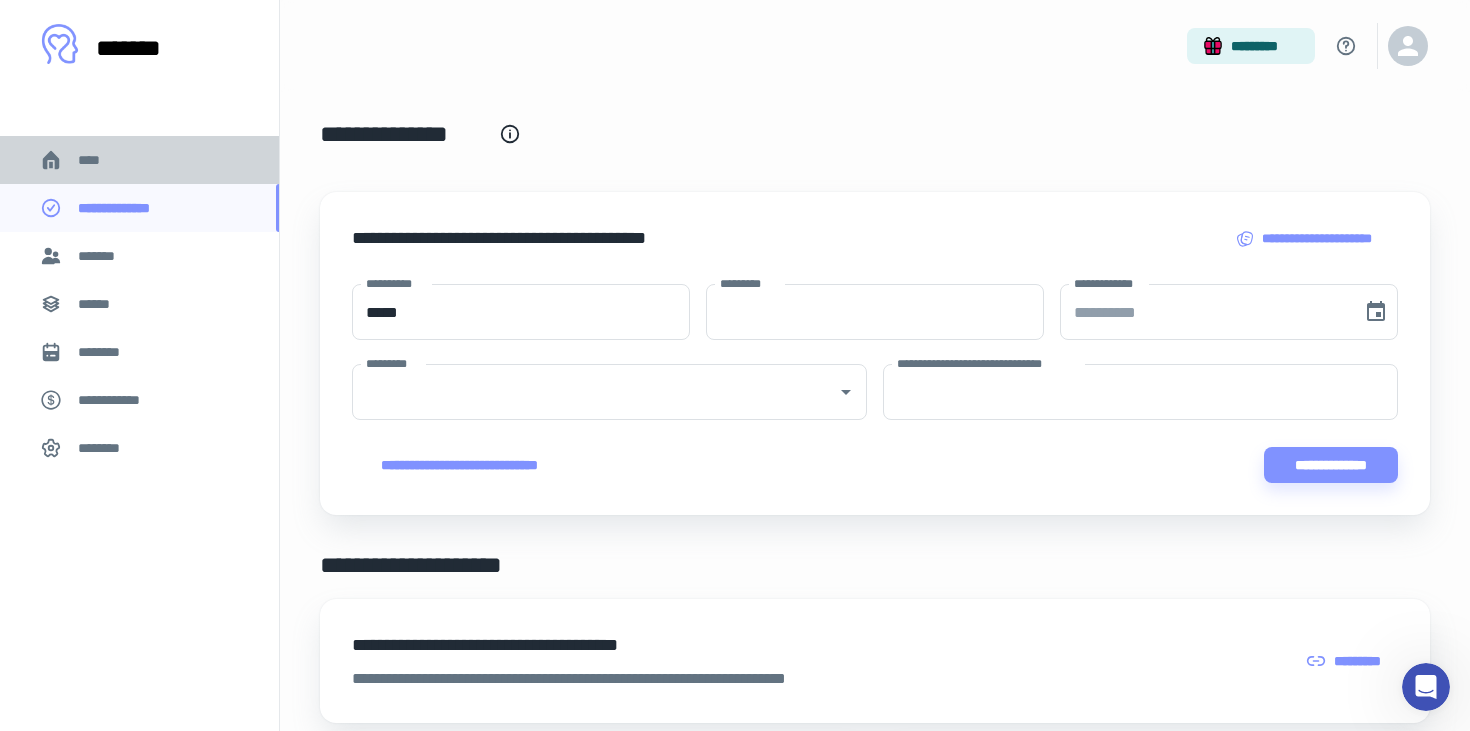 click on "****" at bounding box center (97, 160) 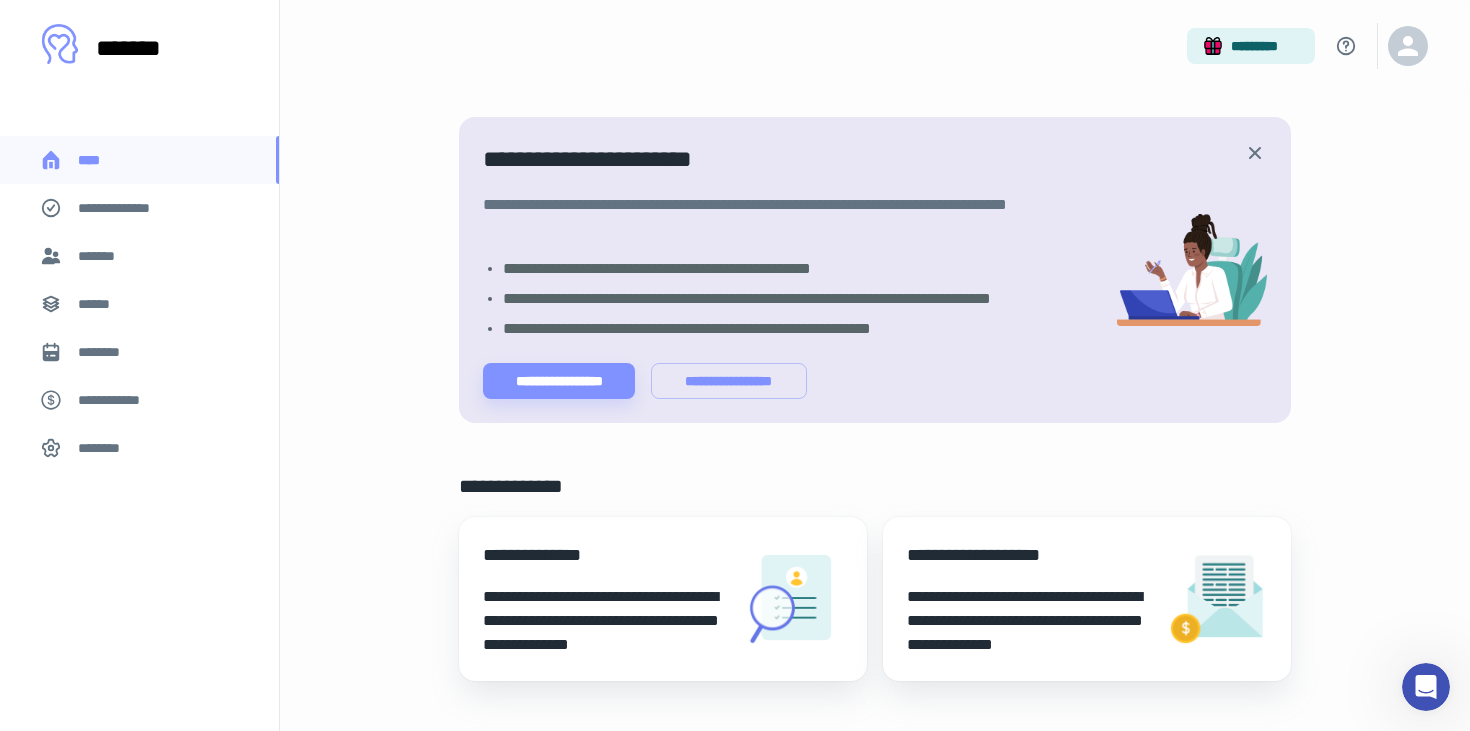 scroll, scrollTop: 0, scrollLeft: 0, axis: both 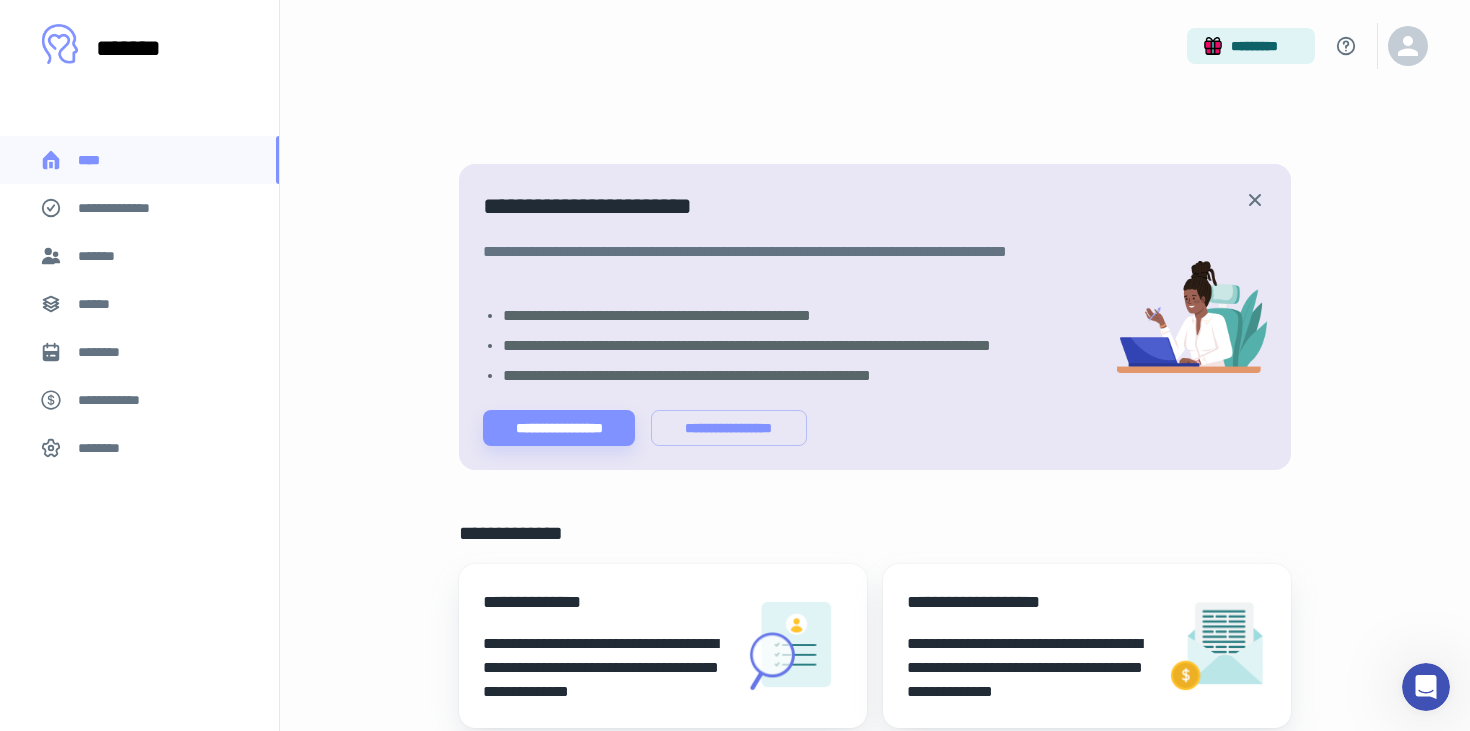 click on "********" at bounding box center (105, 448) 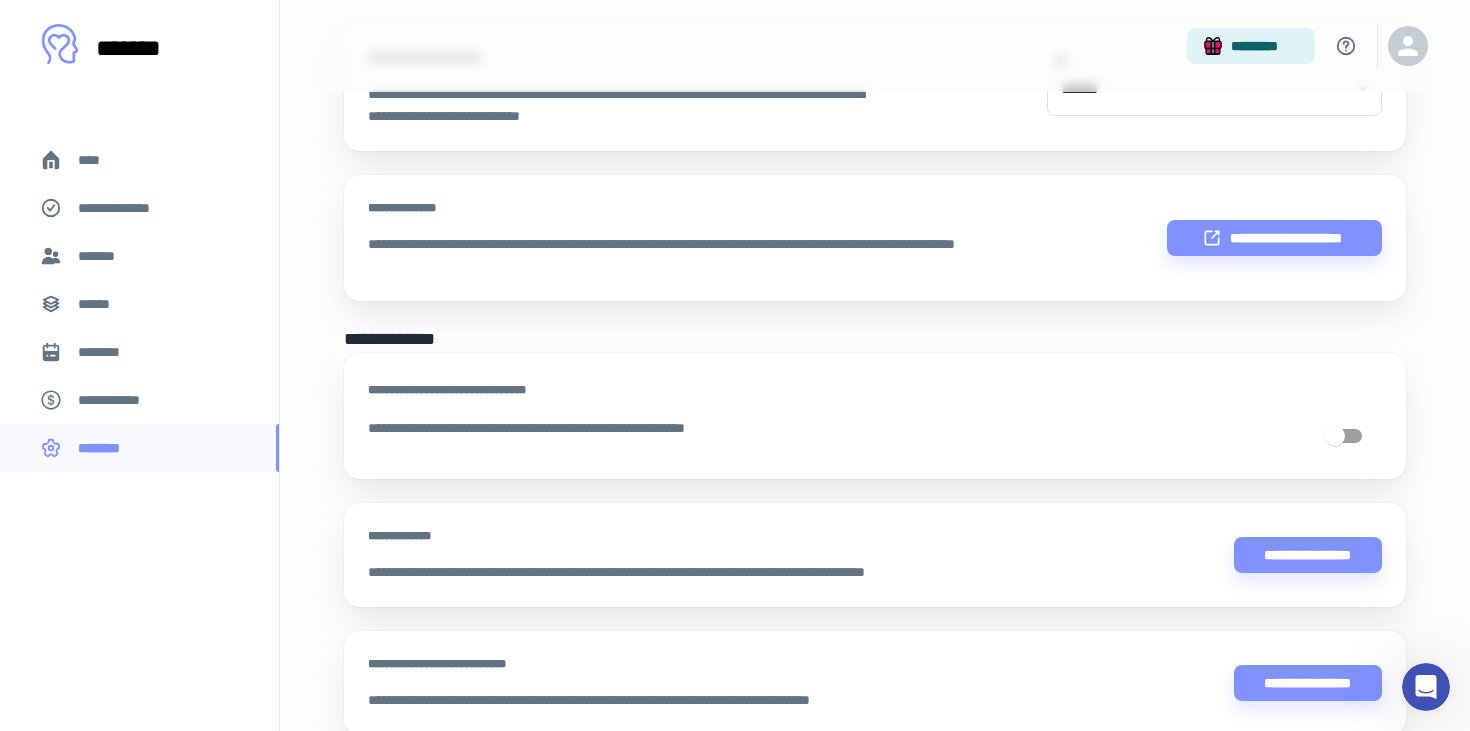 scroll, scrollTop: 741, scrollLeft: 0, axis: vertical 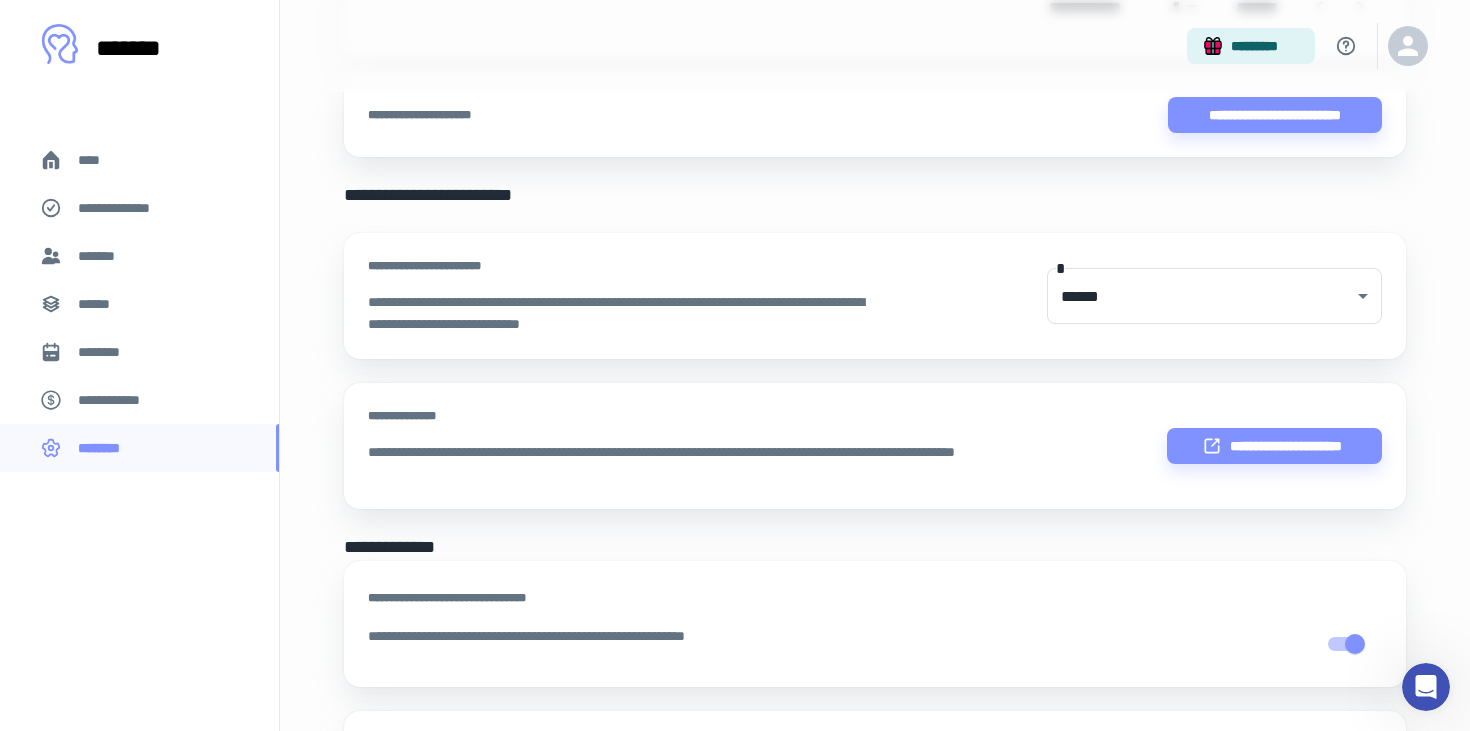 click on "**********" at bounding box center (119, 400) 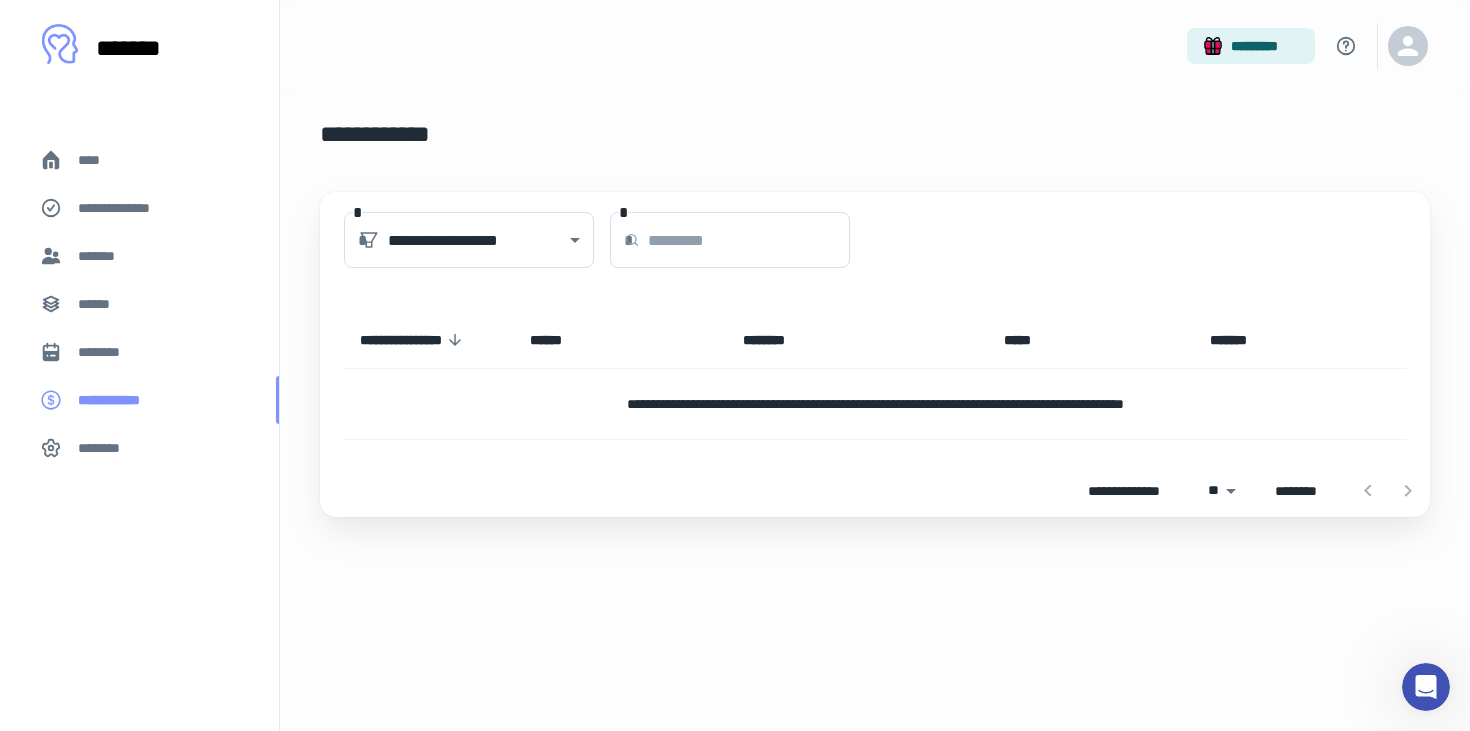 scroll, scrollTop: 0, scrollLeft: 0, axis: both 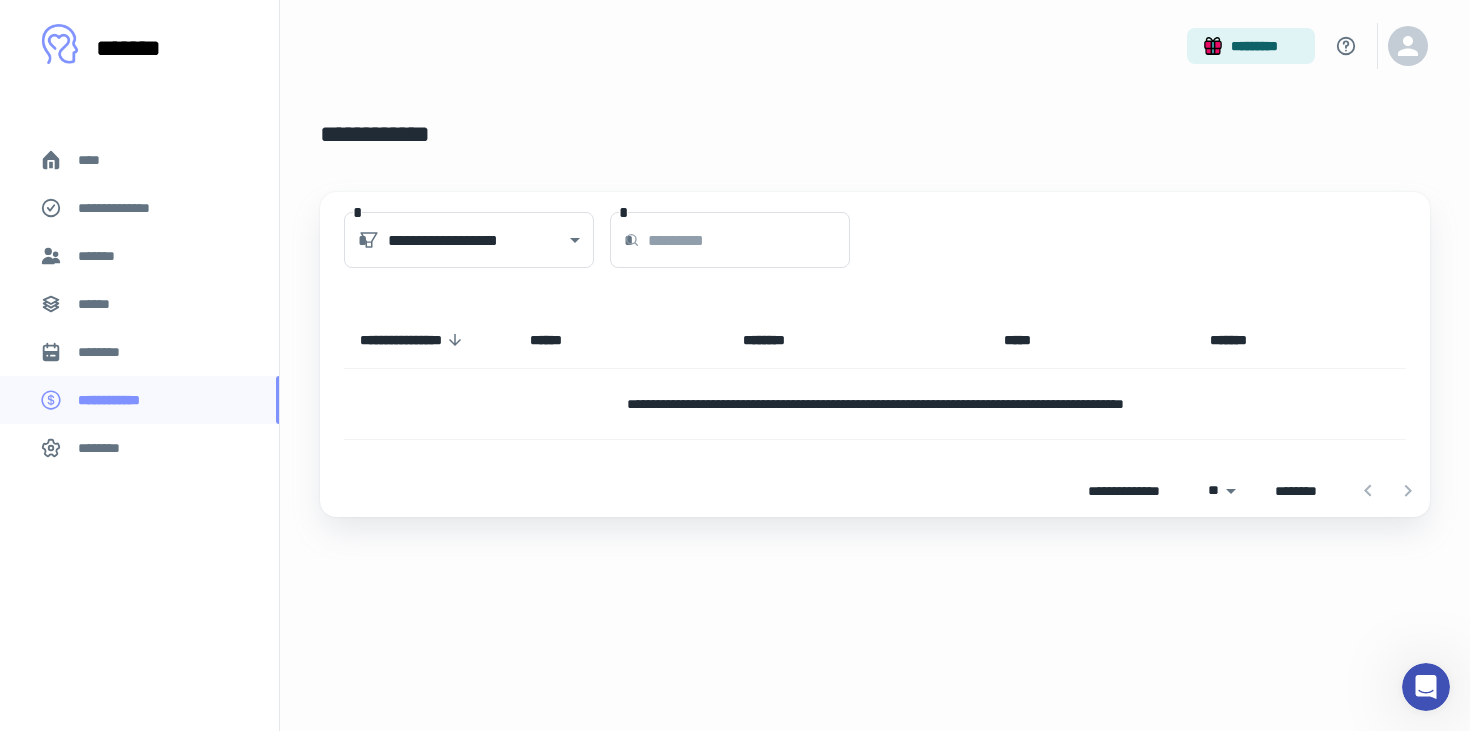 click on "********" at bounding box center [107, 352] 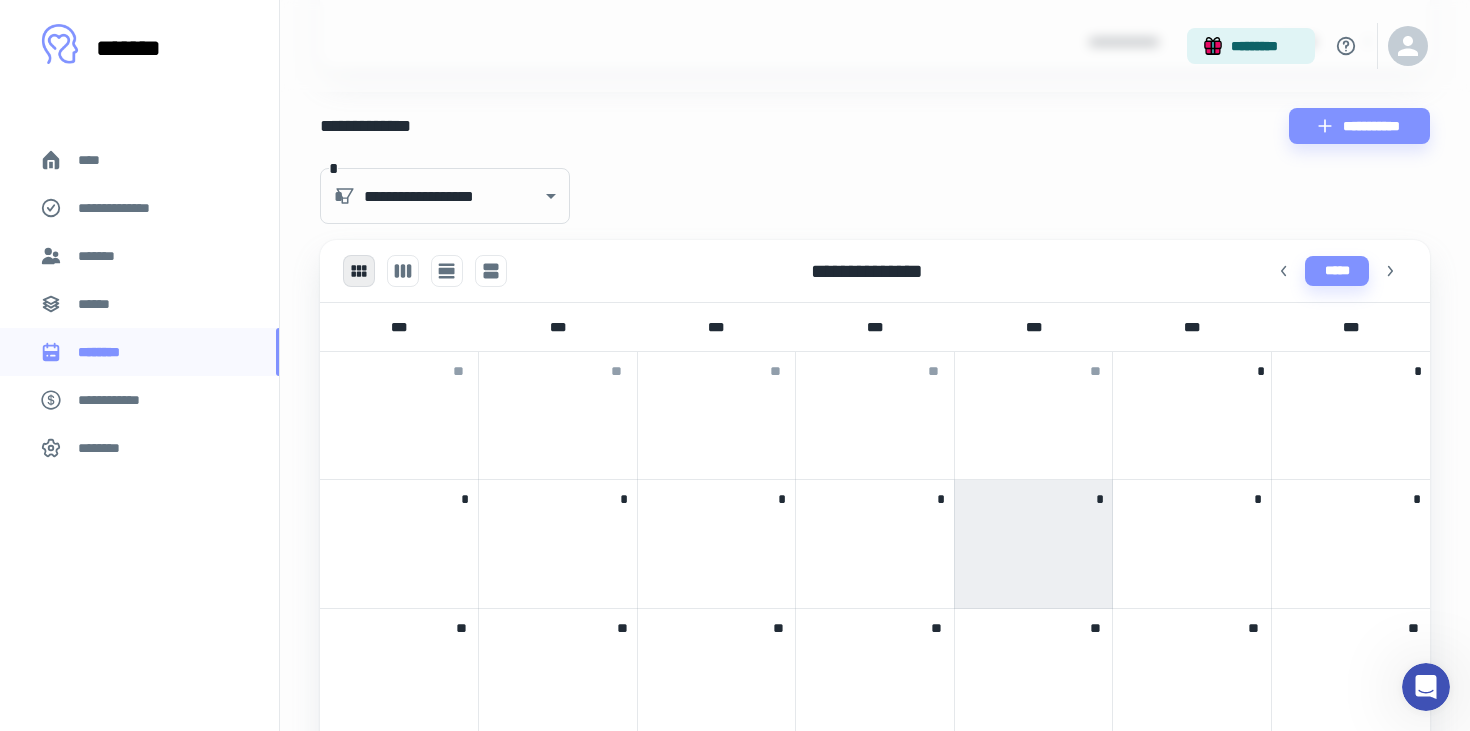 scroll, scrollTop: 504, scrollLeft: 0, axis: vertical 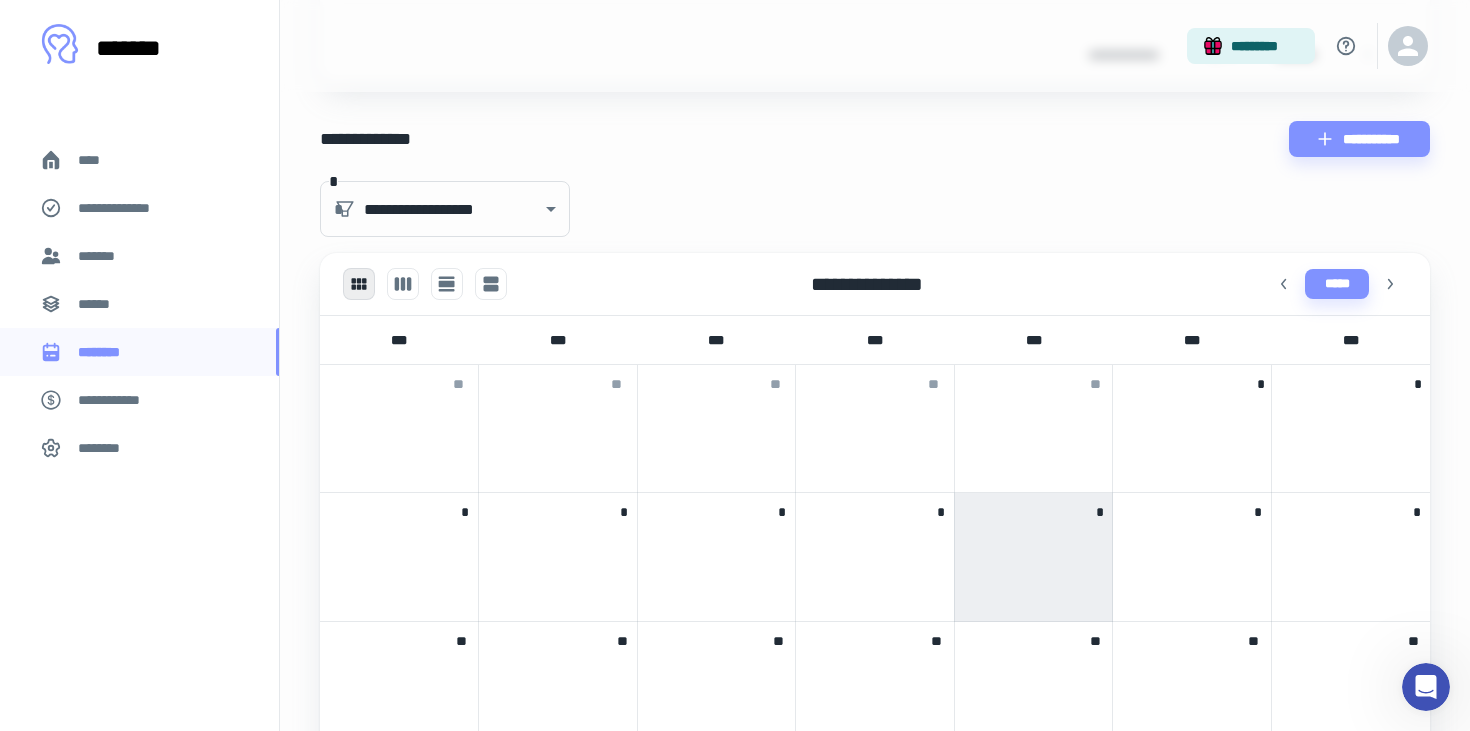 click on "******" at bounding box center [100, 304] 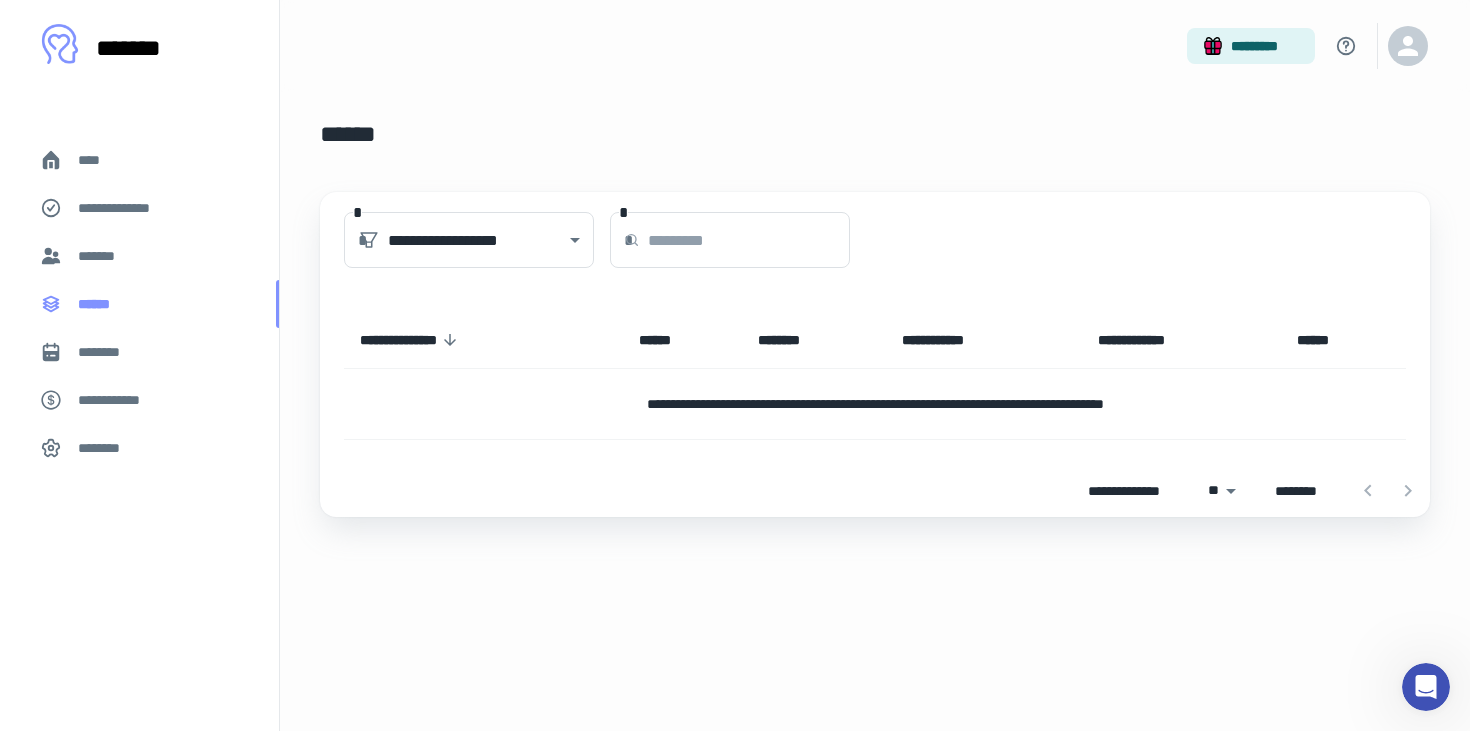 scroll, scrollTop: 0, scrollLeft: 0, axis: both 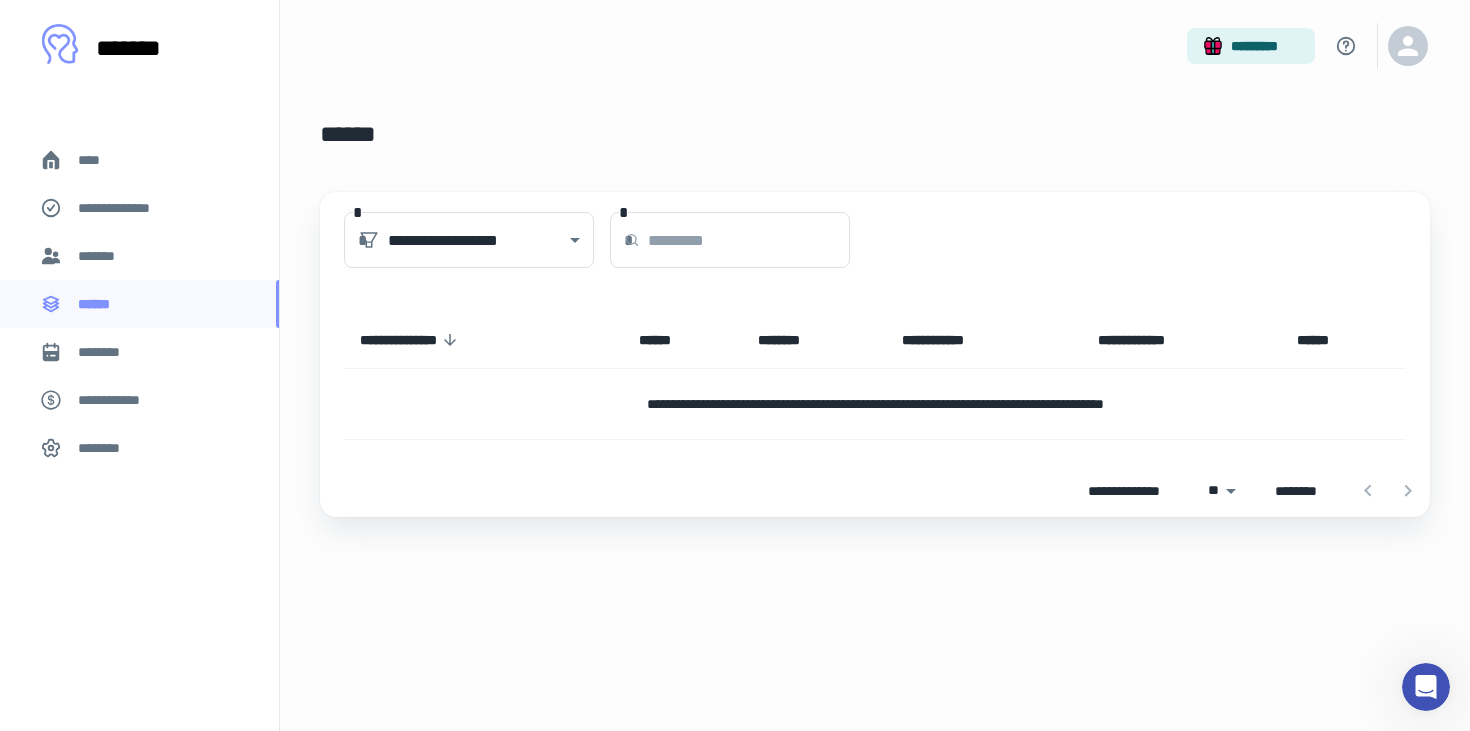 click on "*******" at bounding box center [100, 256] 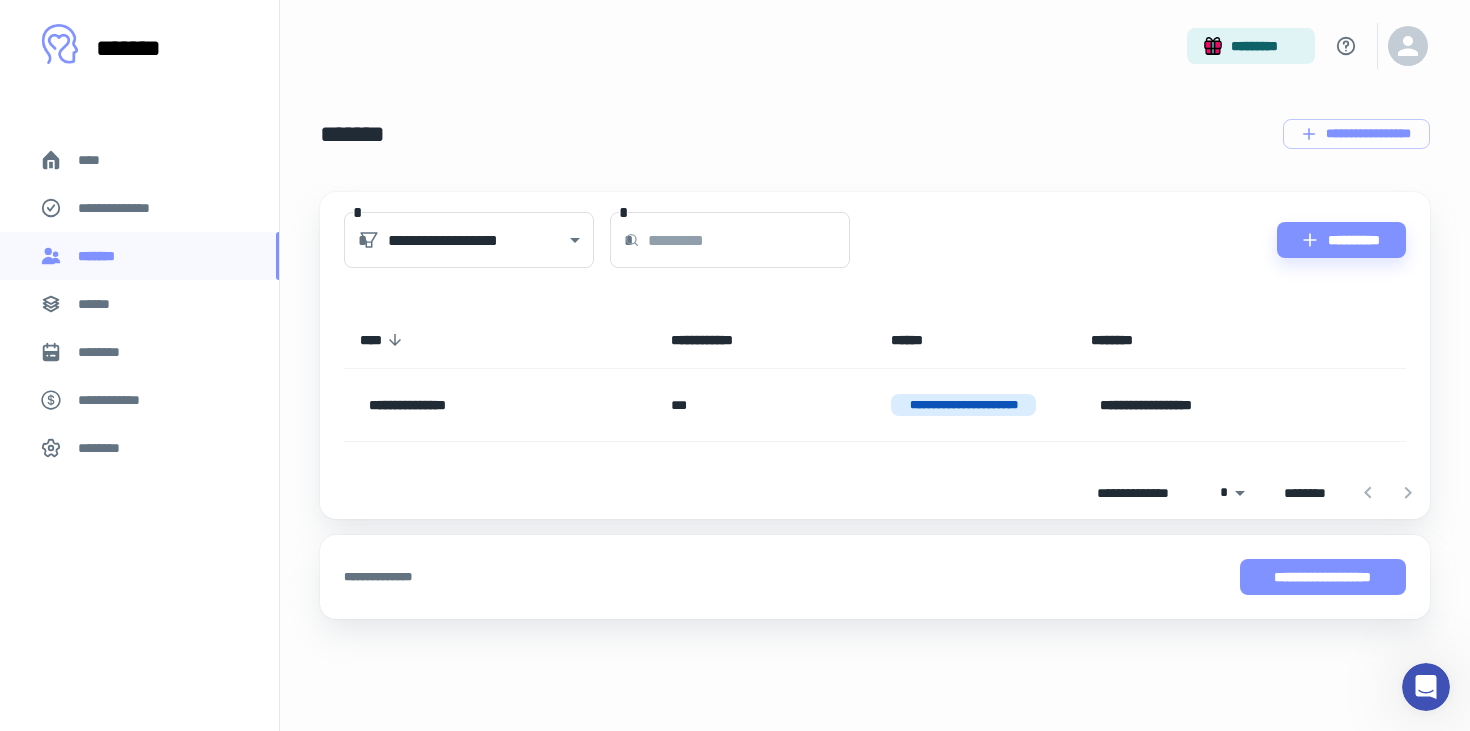 click on "**********" at bounding box center [1323, 577] 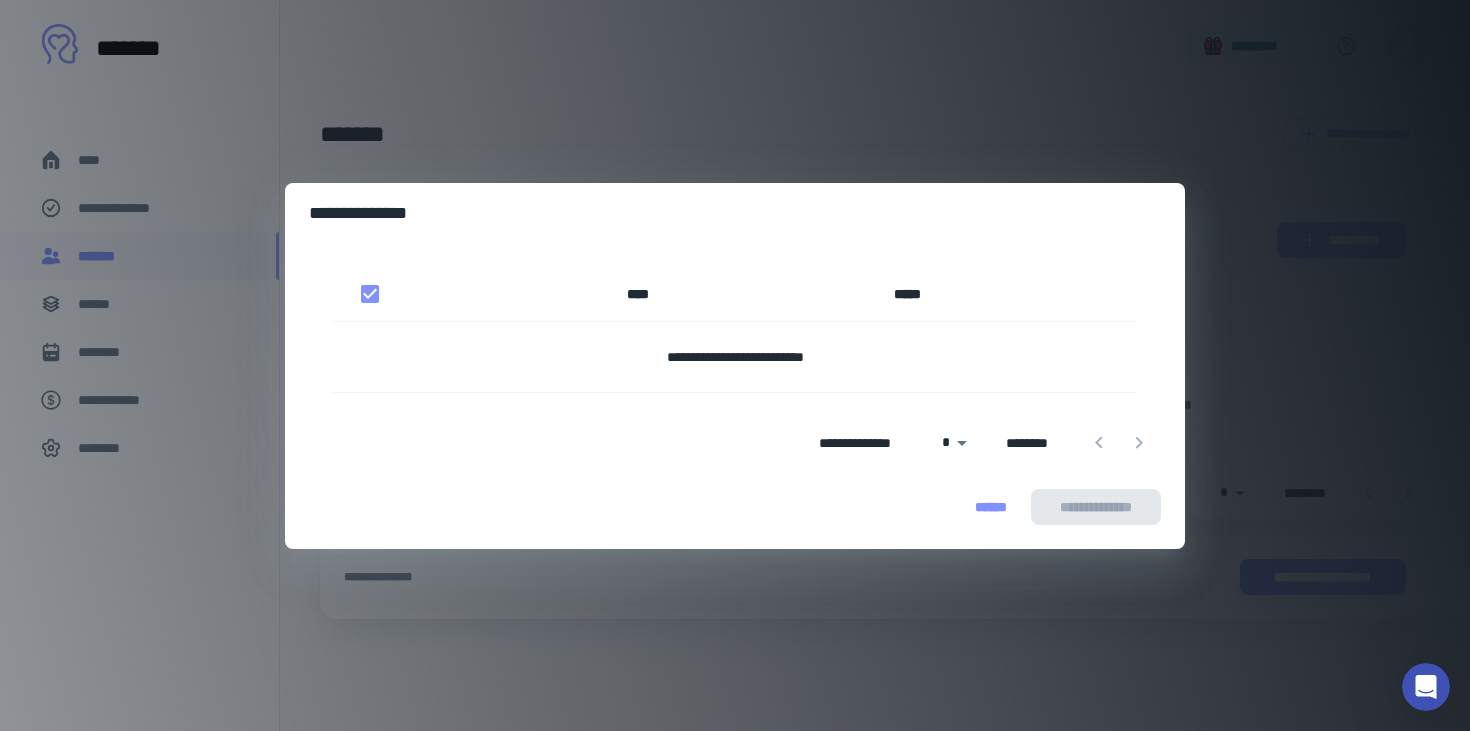 click on "******" at bounding box center (991, 507) 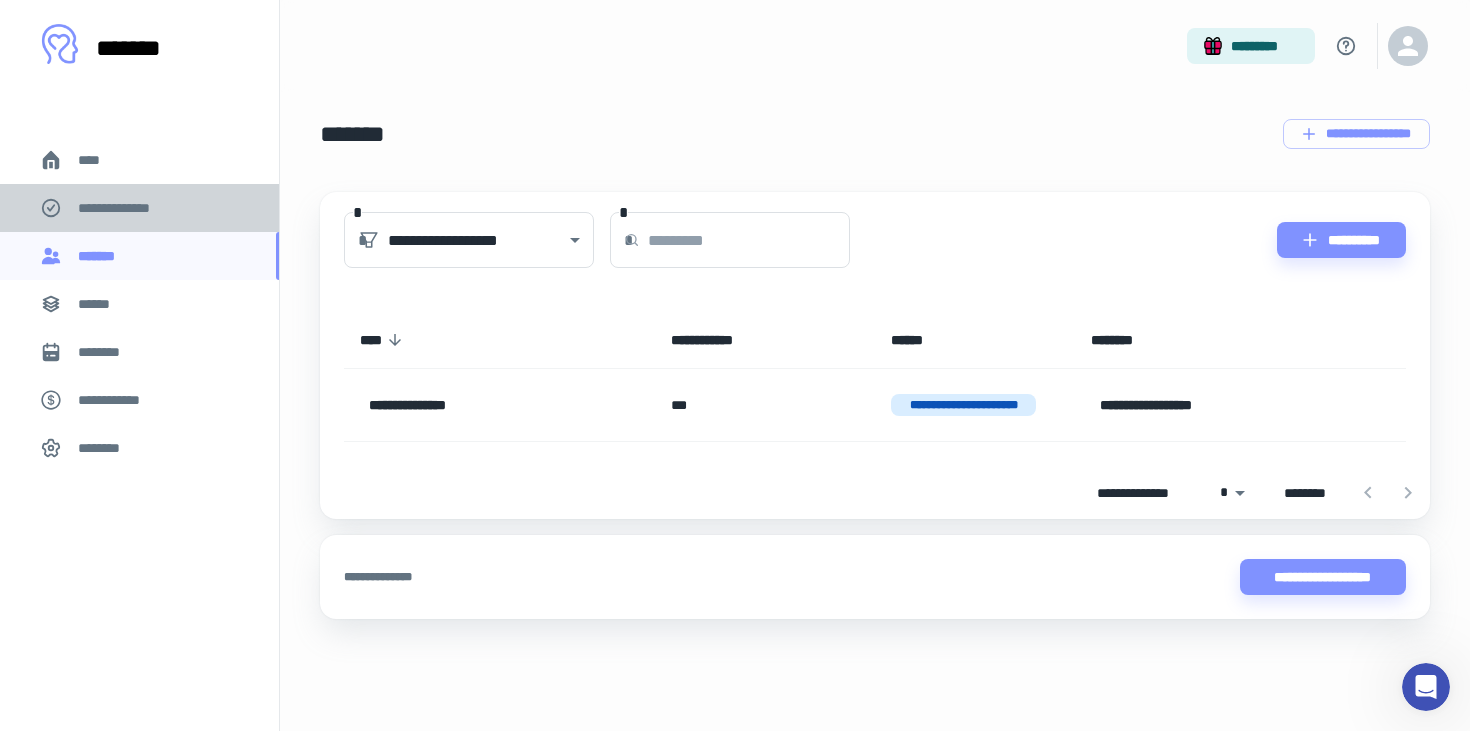 click on "**********" at bounding box center (139, 208) 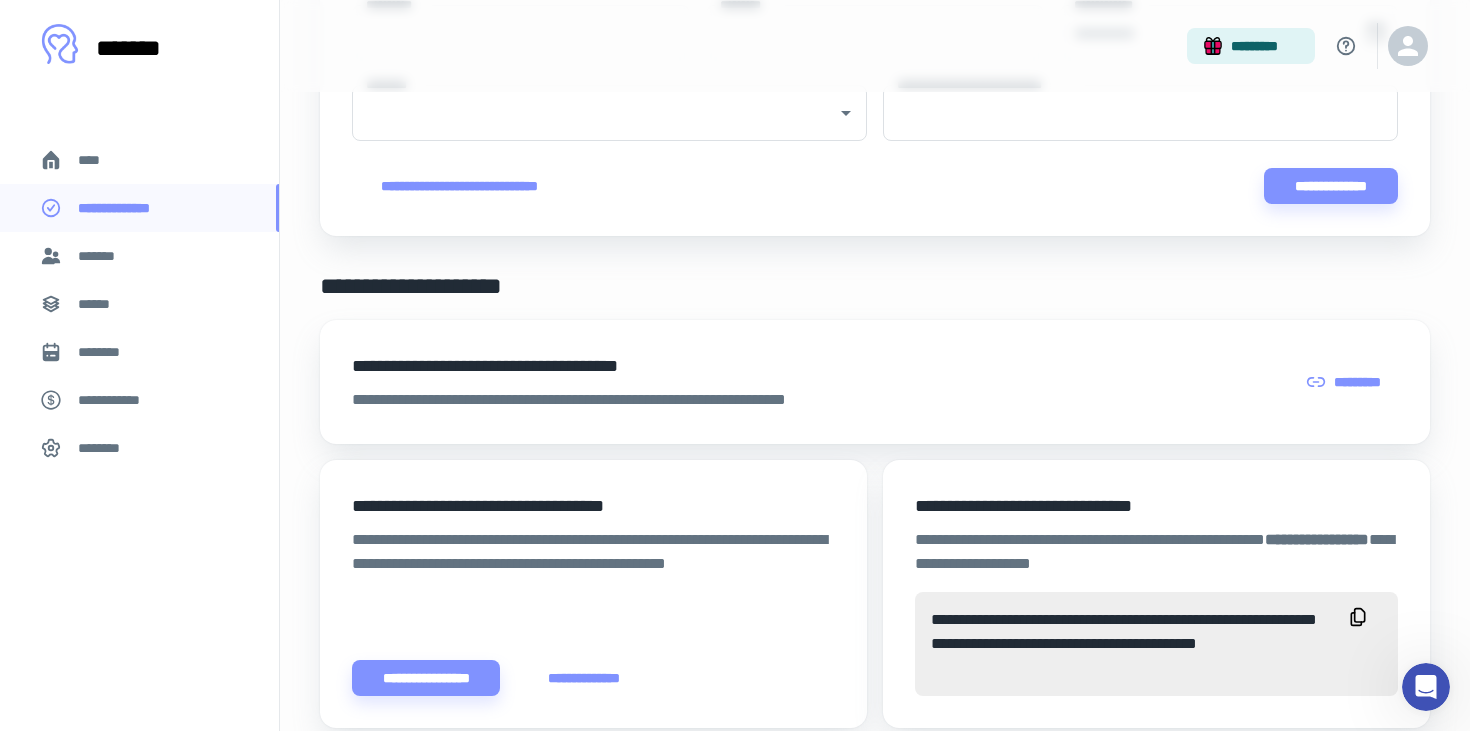 scroll, scrollTop: 0, scrollLeft: 0, axis: both 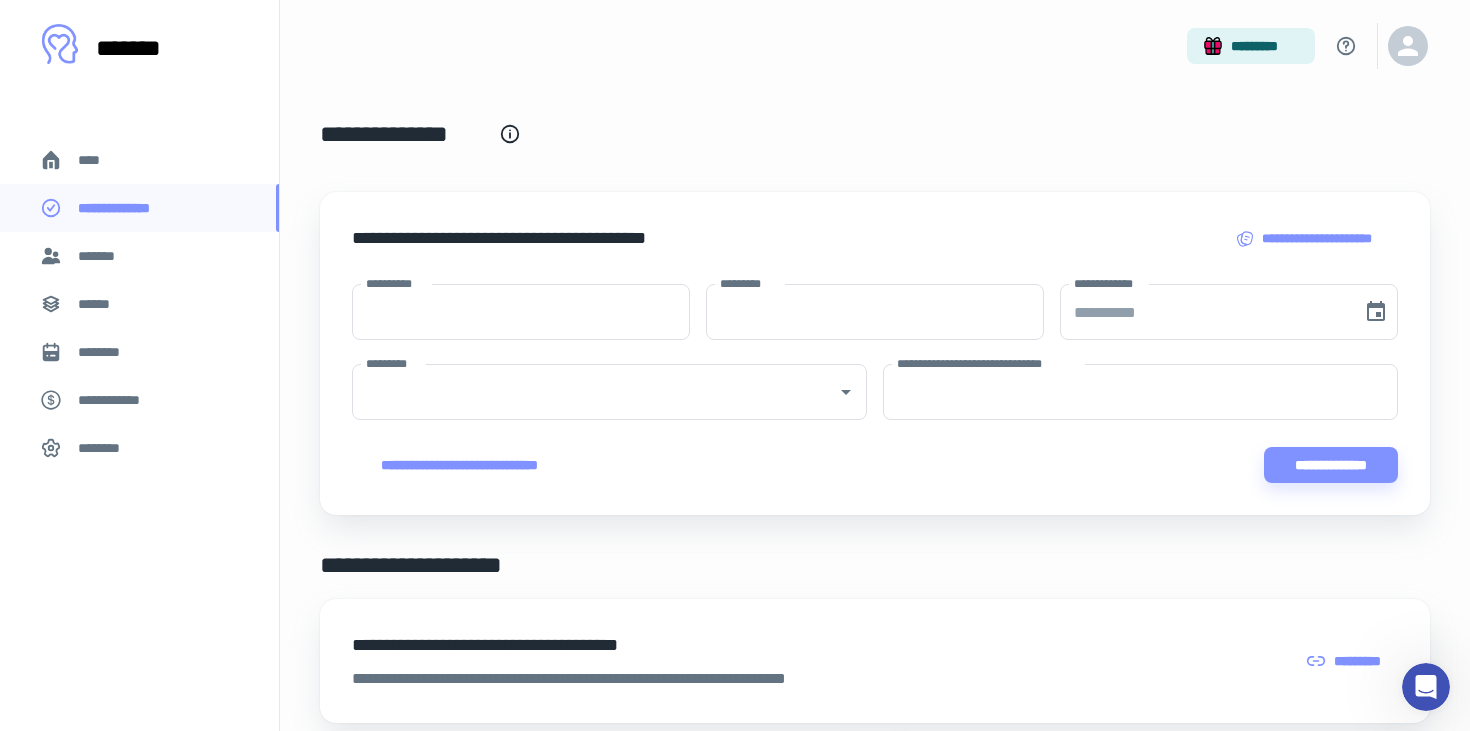 click on "****" at bounding box center (139, 160) 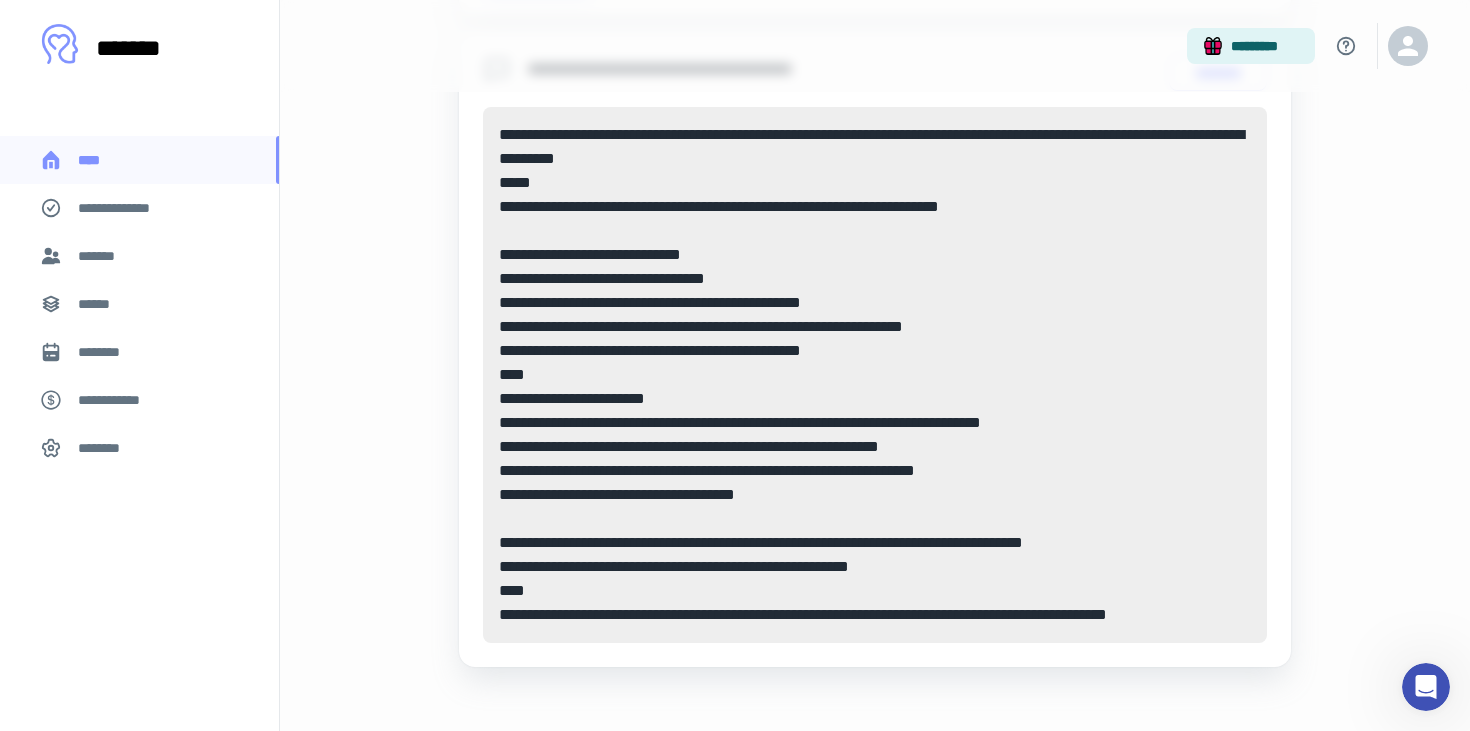 scroll, scrollTop: 1023, scrollLeft: 0, axis: vertical 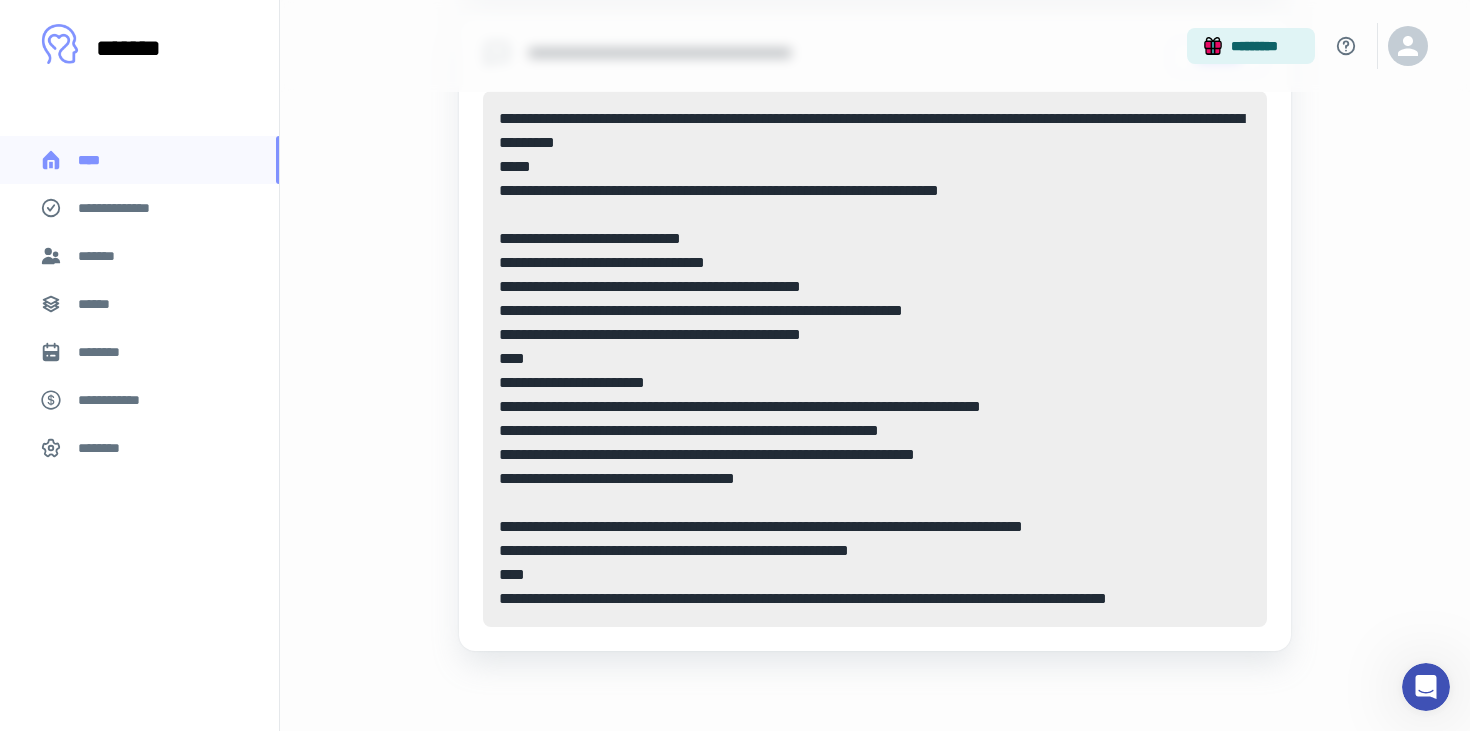 click on "**********" at bounding box center [875, 359] 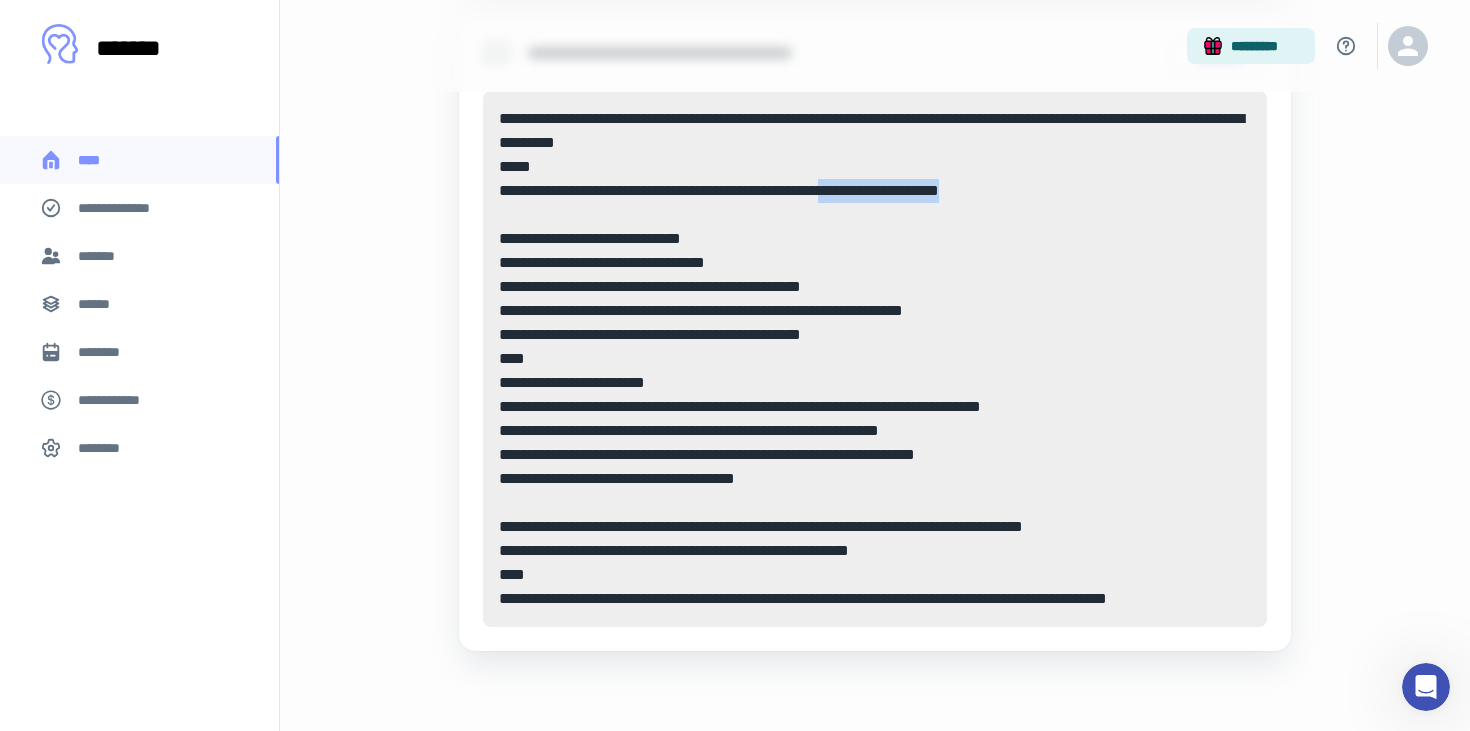 click on "**********" at bounding box center [875, 359] 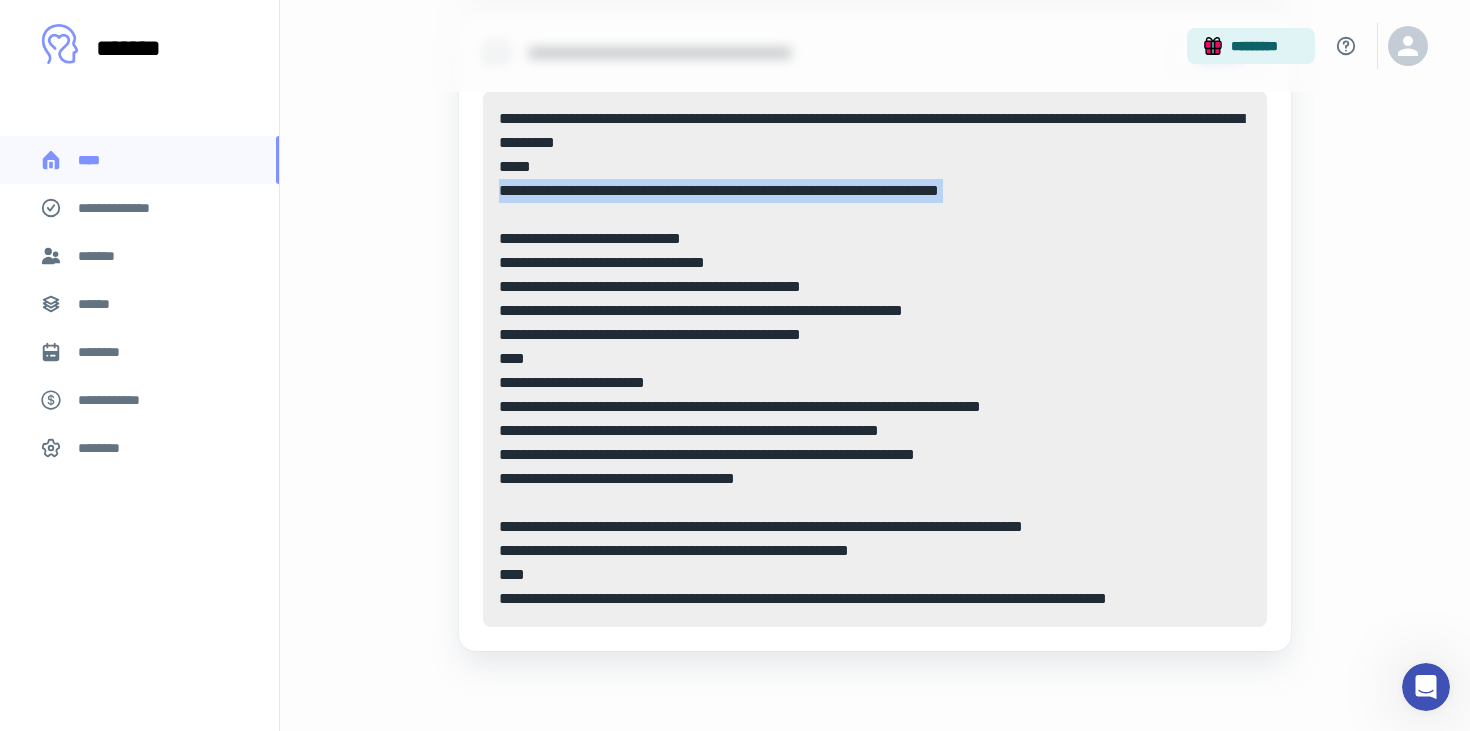 click on "**********" at bounding box center (875, 359) 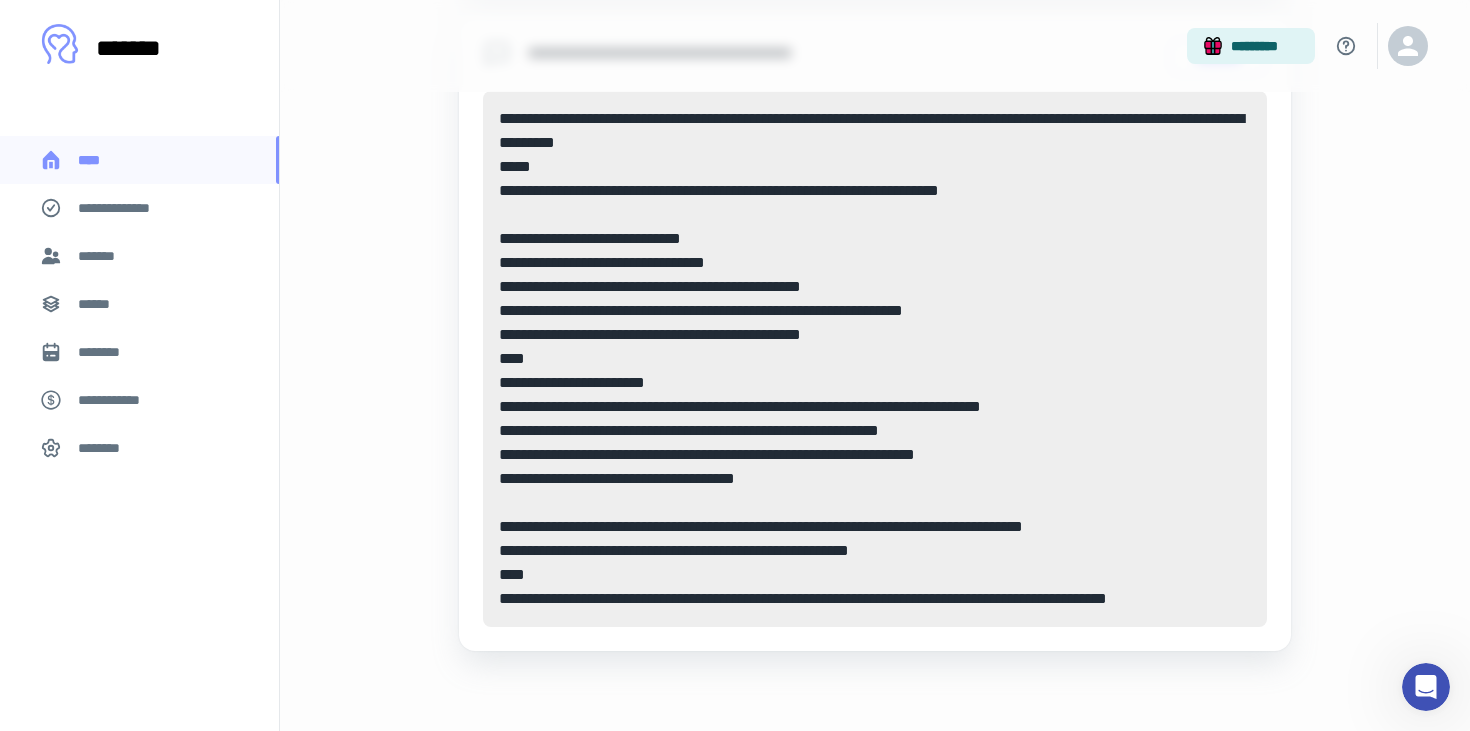 click on "**********" at bounding box center (875, 359) 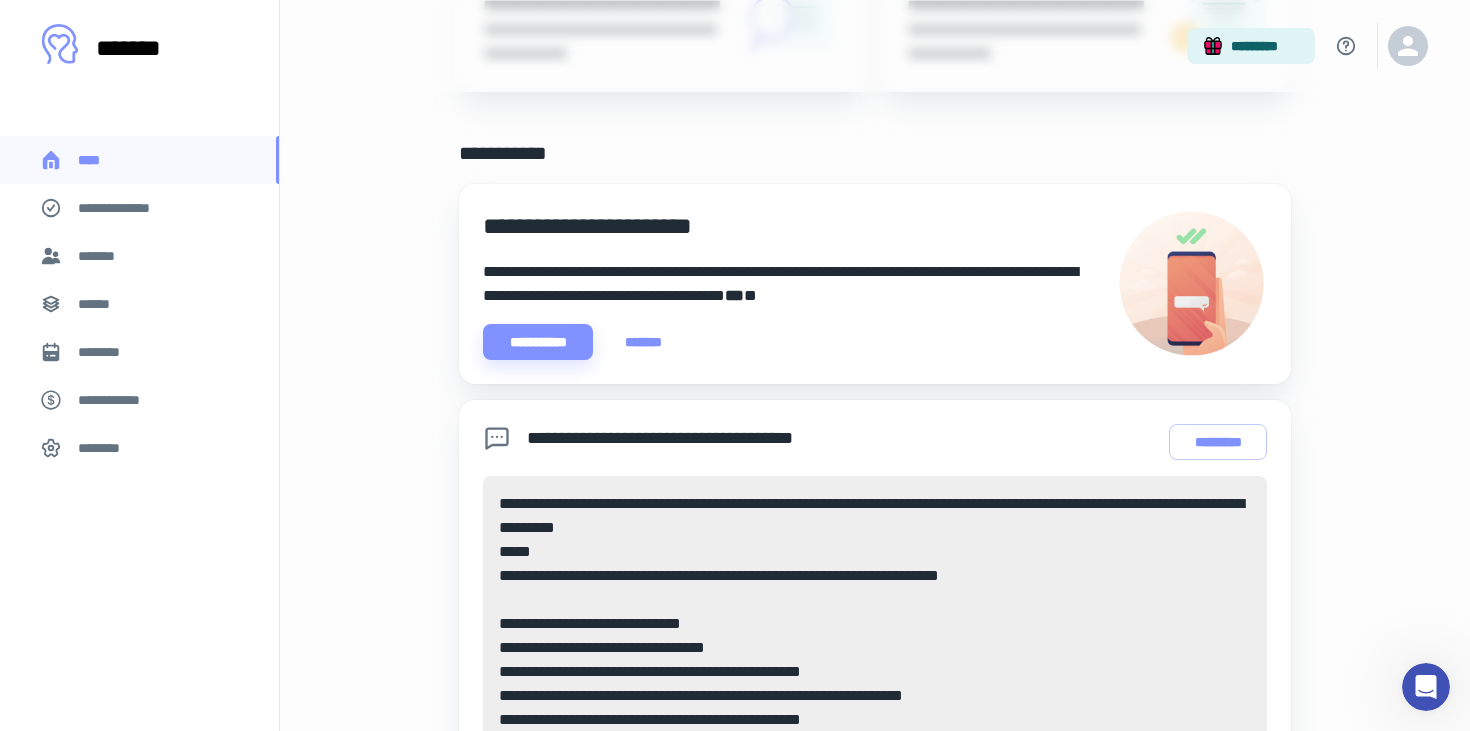 scroll, scrollTop: 0, scrollLeft: 0, axis: both 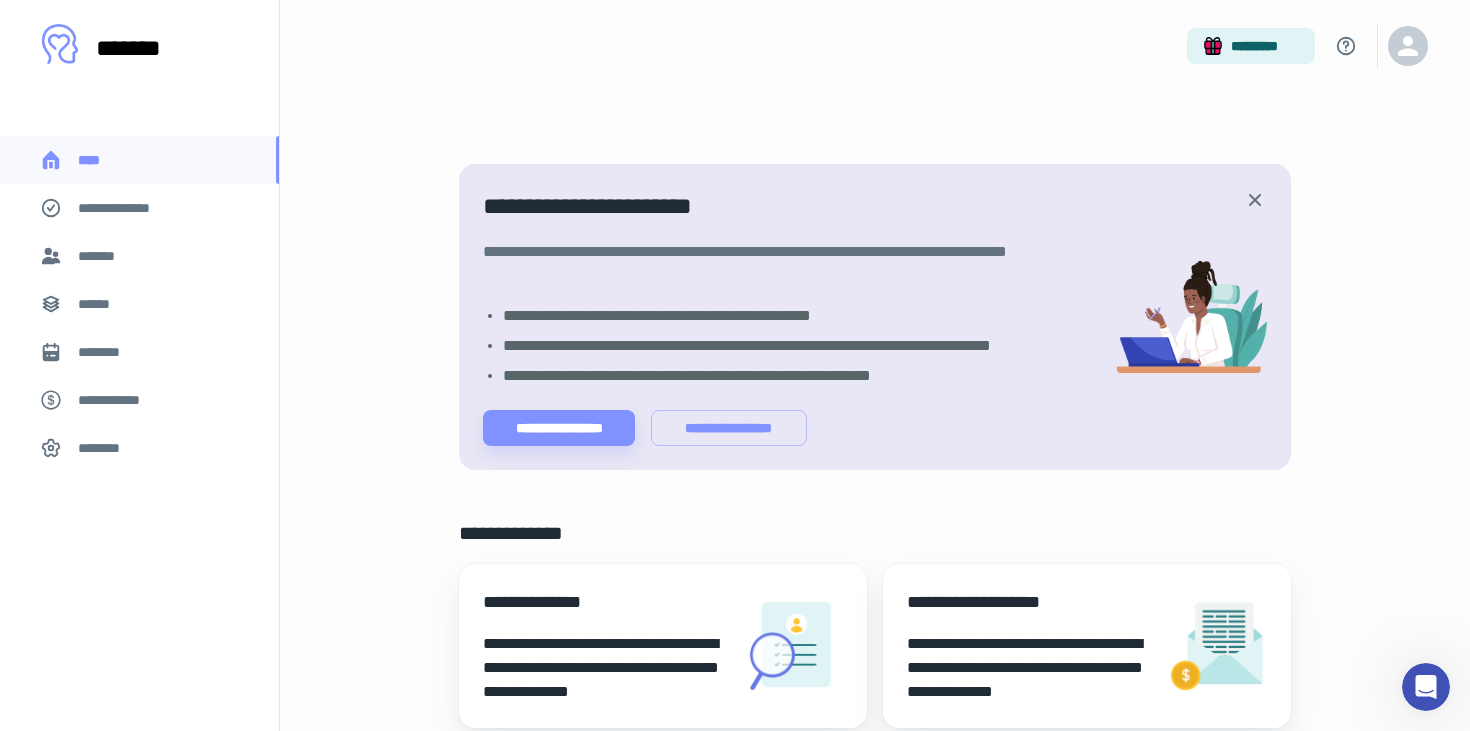 click on "**********" at bounding box center (605, 646) 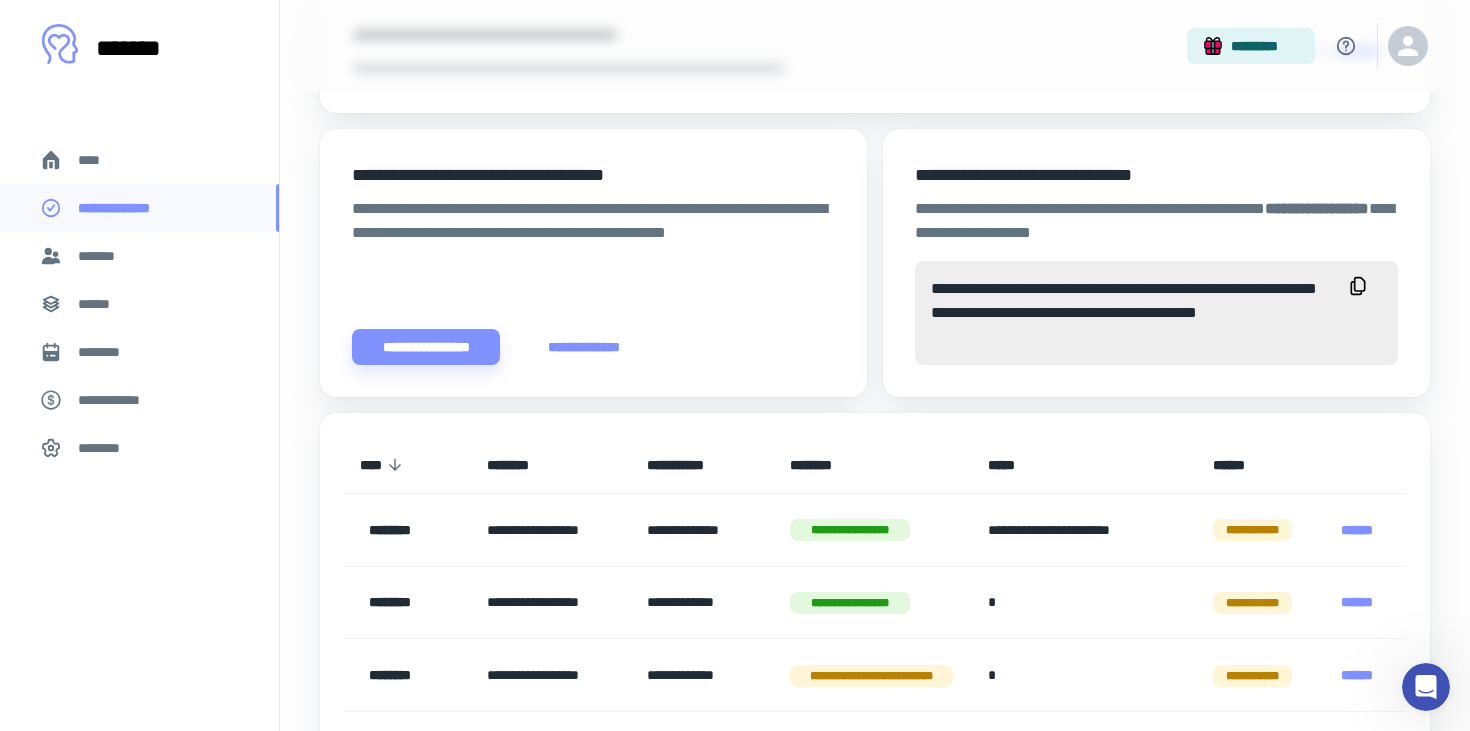 scroll, scrollTop: 612, scrollLeft: 0, axis: vertical 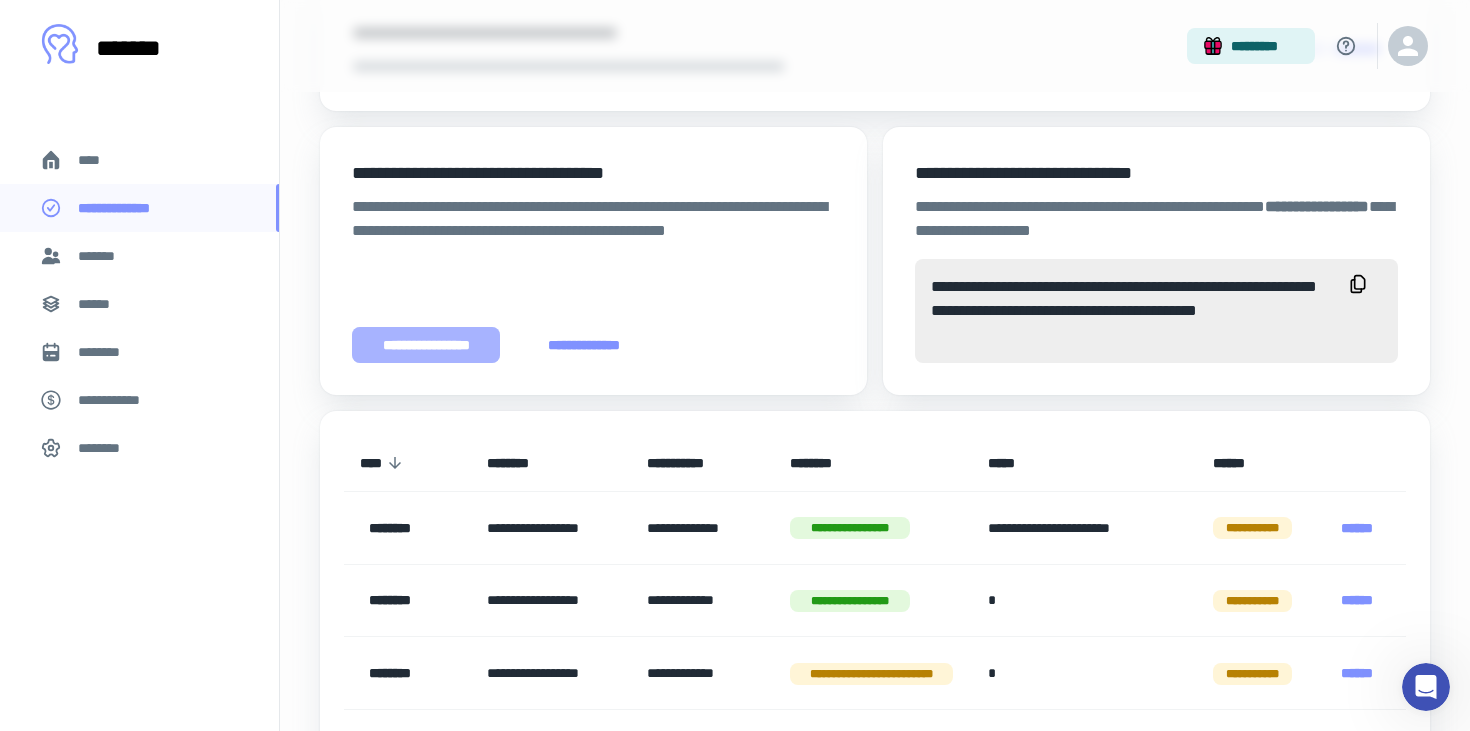click on "**********" at bounding box center [426, 345] 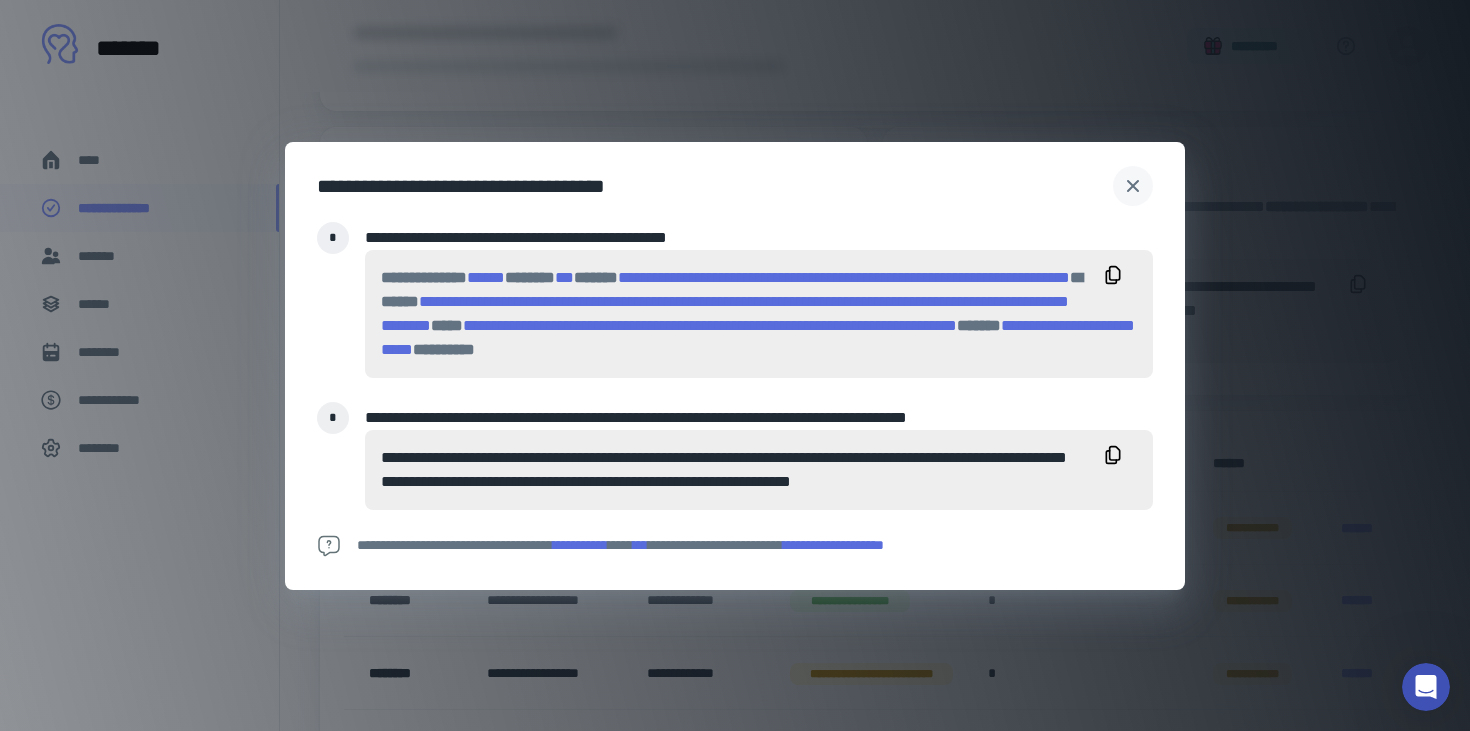 click 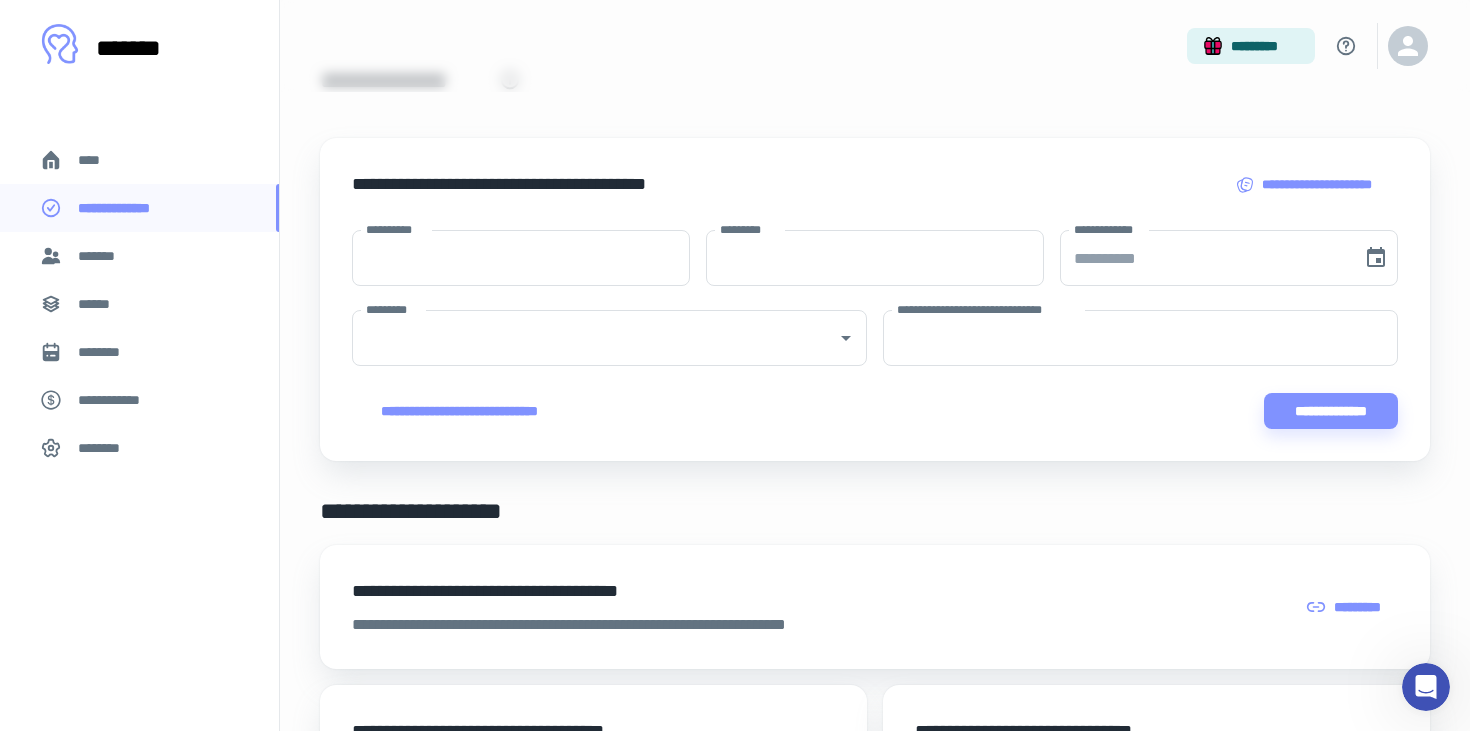 scroll, scrollTop: 0, scrollLeft: 0, axis: both 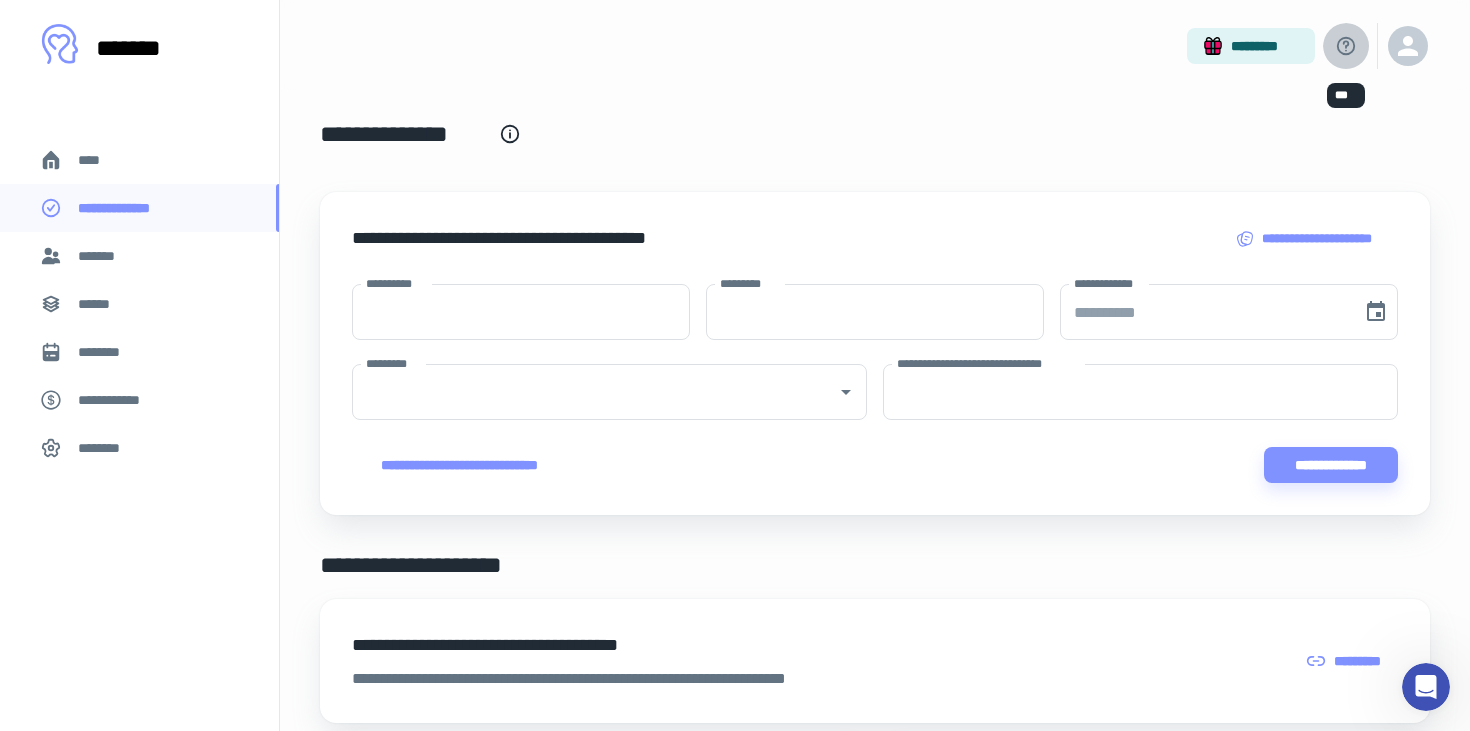 click 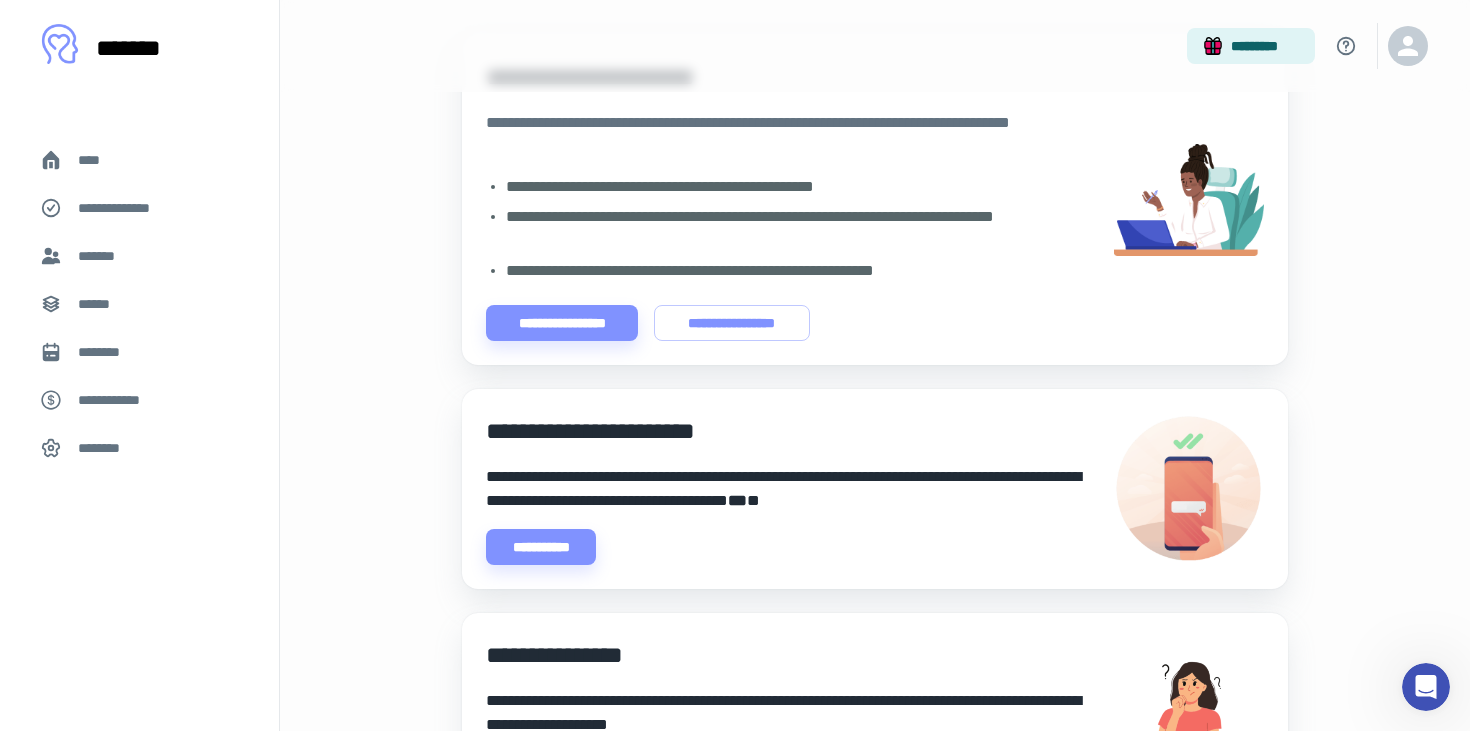 scroll, scrollTop: 0, scrollLeft: 0, axis: both 